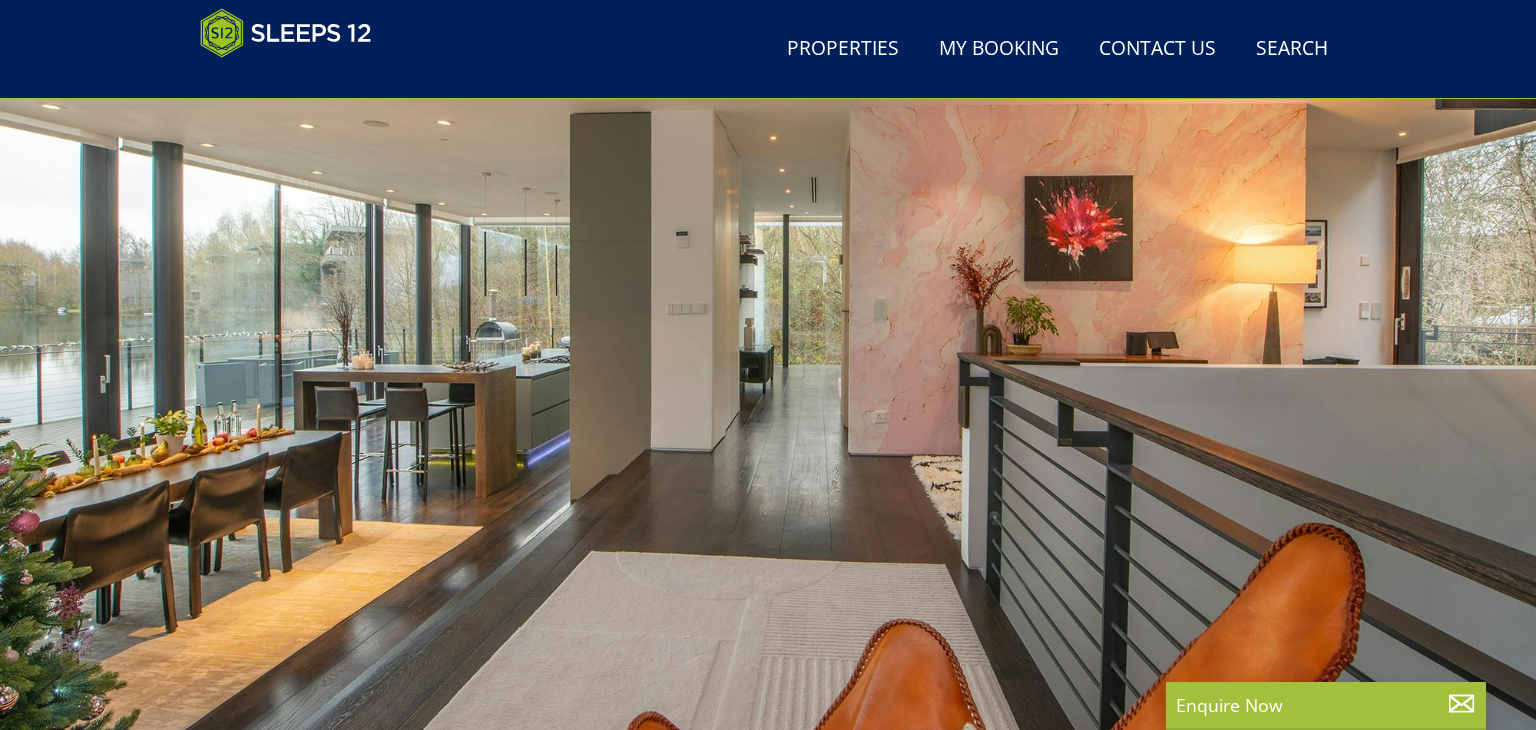 scroll, scrollTop: 0, scrollLeft: 0, axis: both 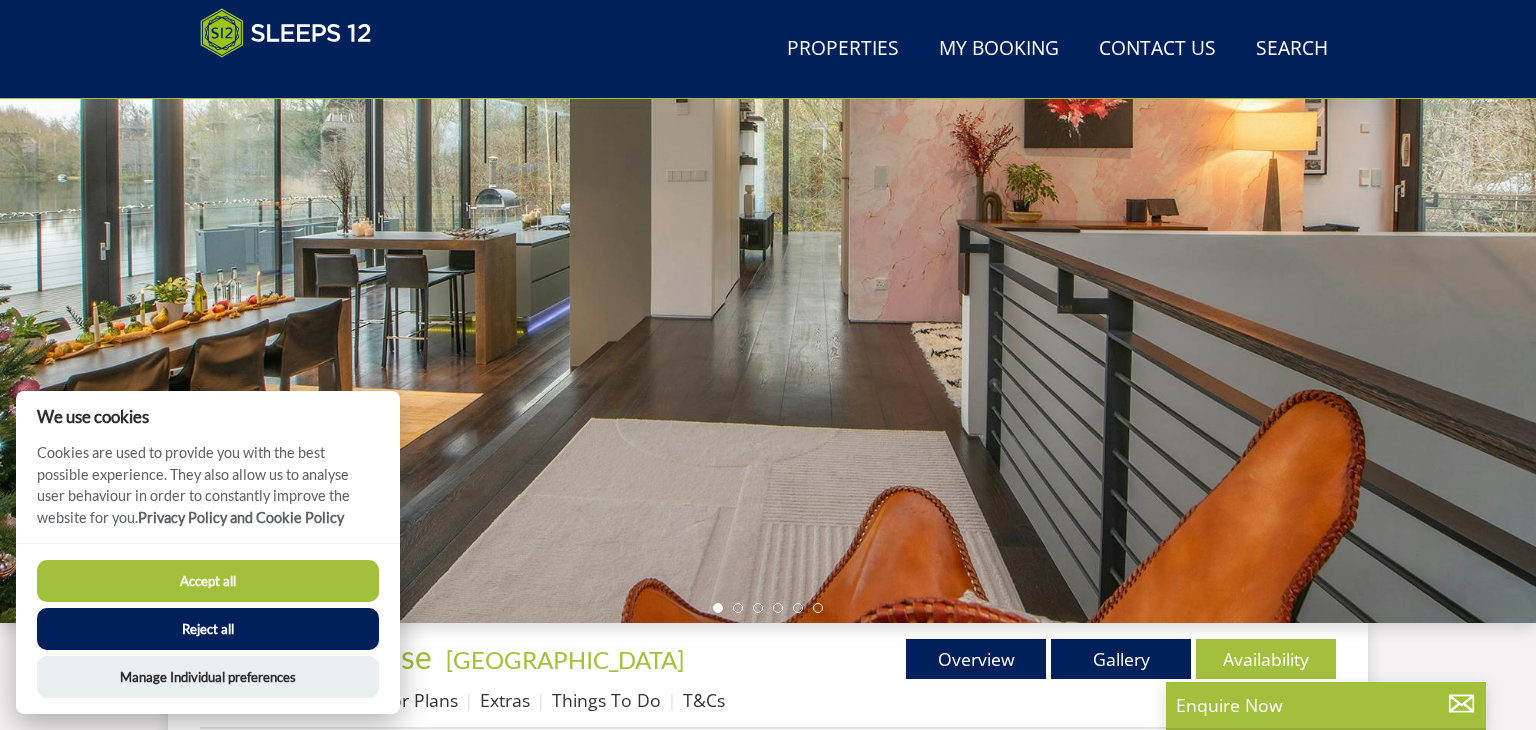 click on "Accept all" at bounding box center [208, 581] 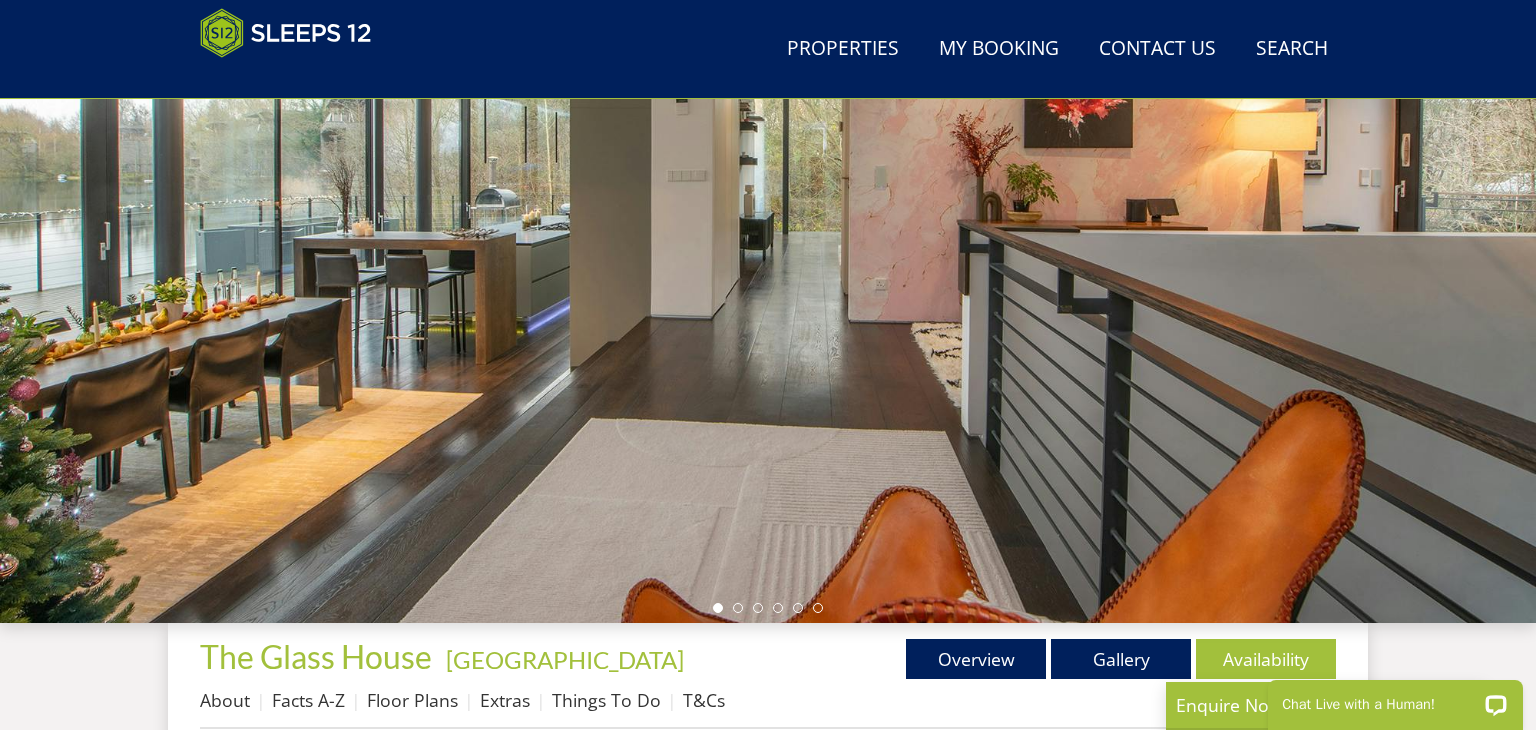 scroll, scrollTop: 0, scrollLeft: 0, axis: both 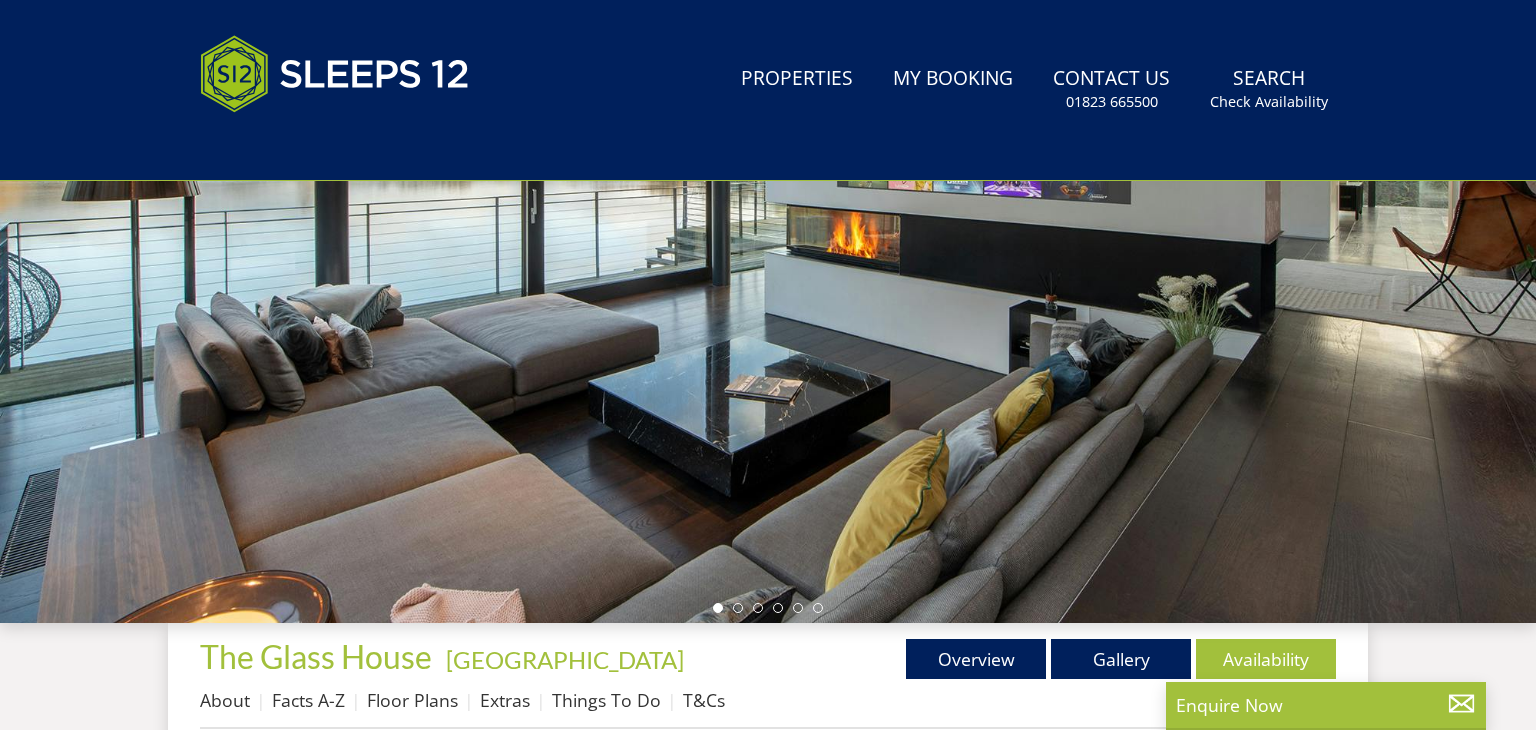 click at bounding box center [768, 273] 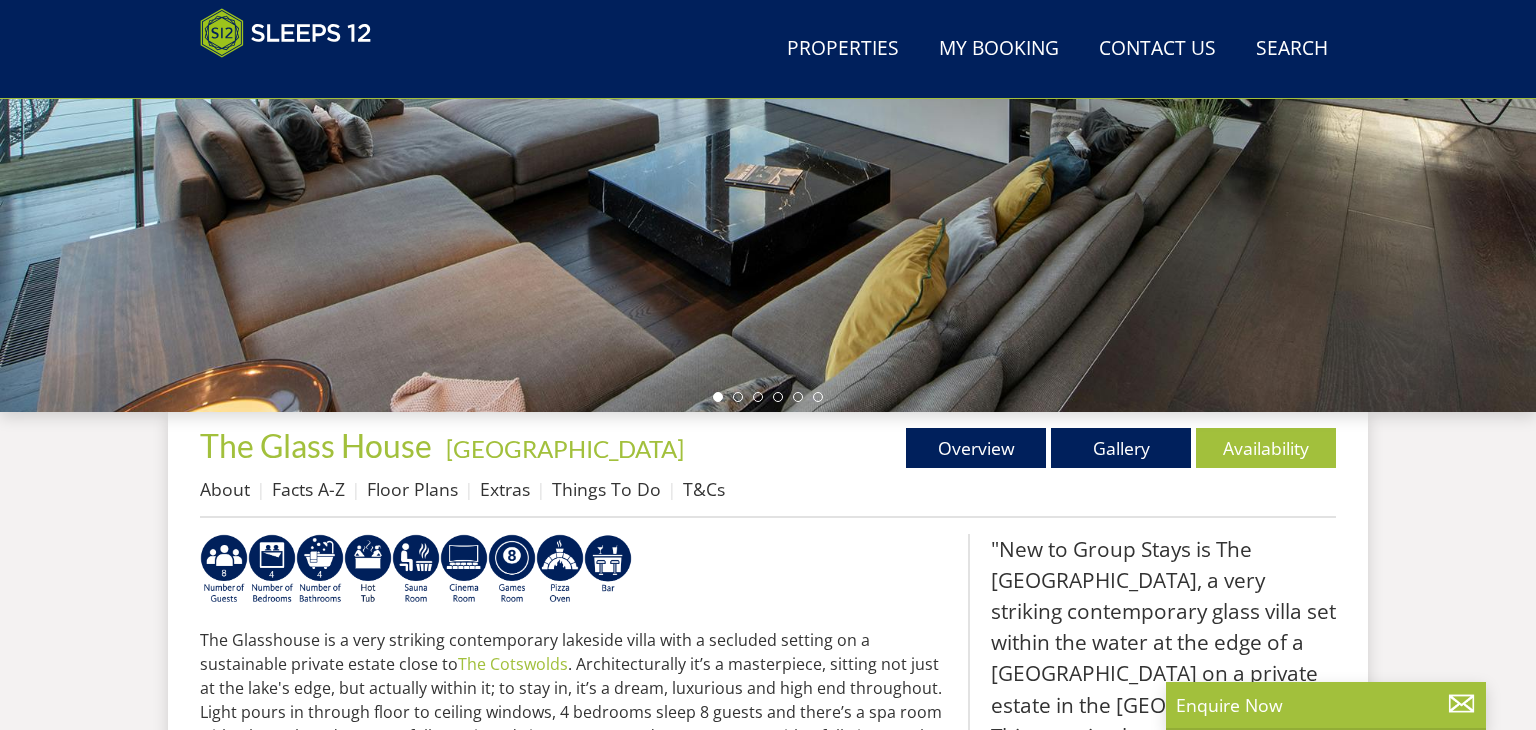 scroll, scrollTop: 428, scrollLeft: 0, axis: vertical 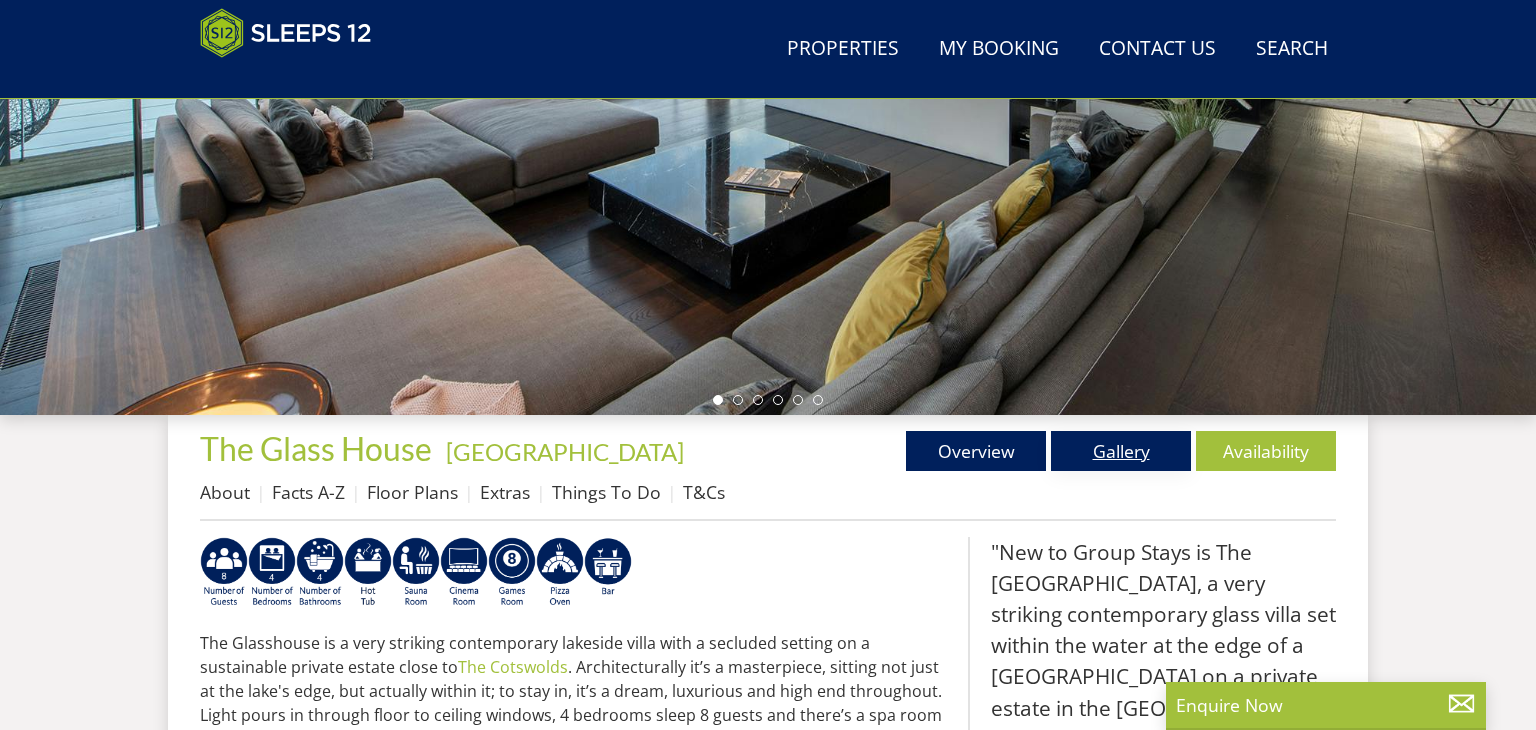 click on "Gallery" at bounding box center (1121, 451) 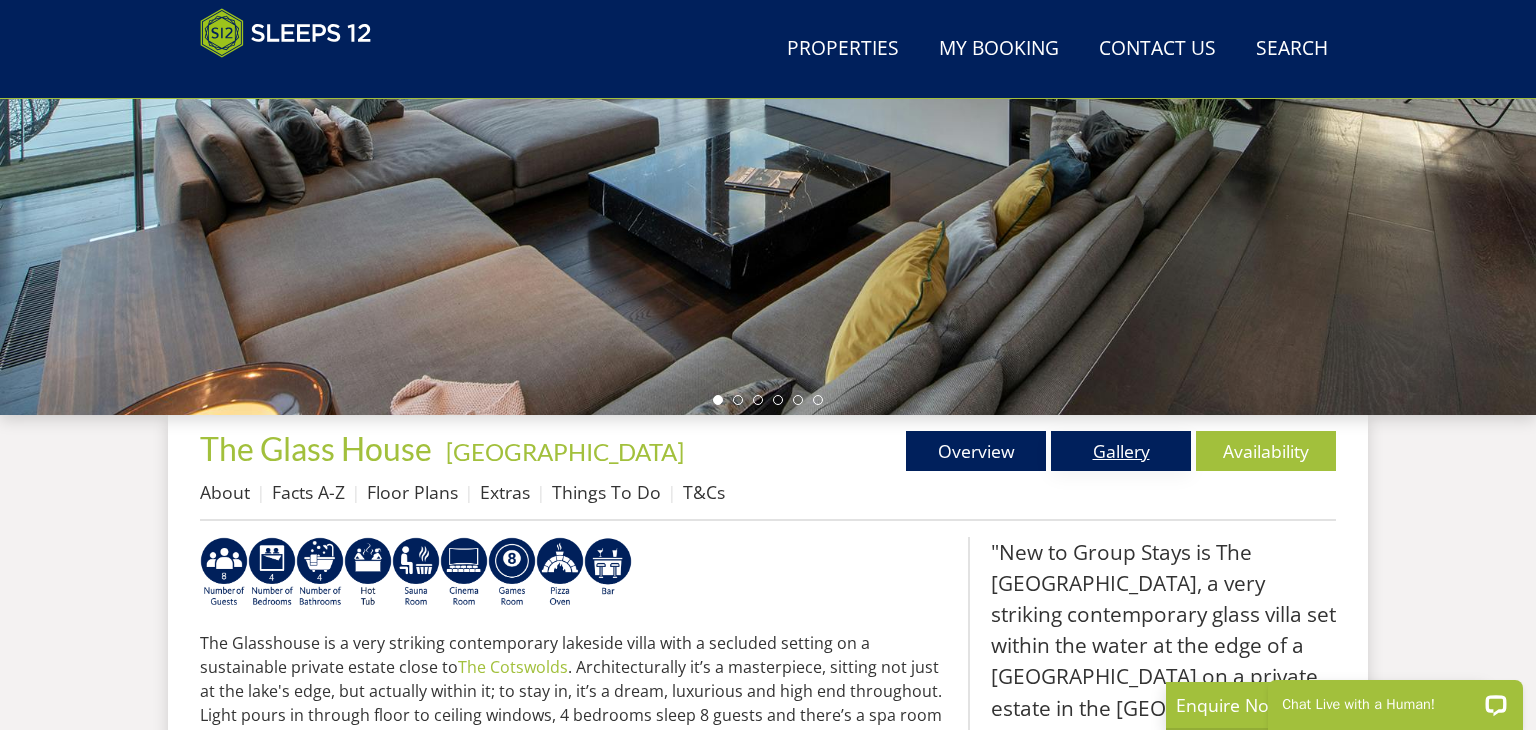 scroll, scrollTop: 0, scrollLeft: 0, axis: both 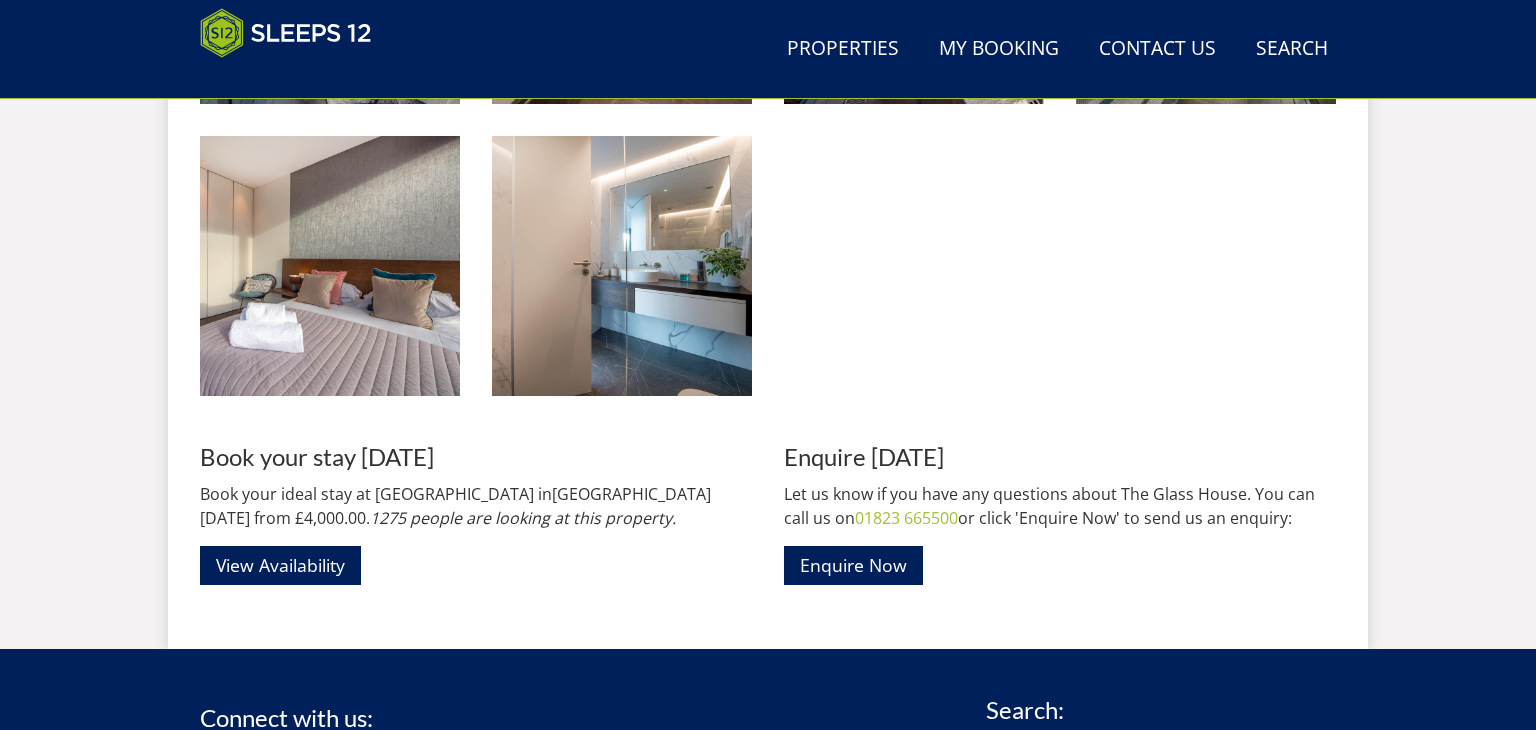 click on "The Glass House - A stunning lakeside holiday house sleeping 8 in 4 ensuite bedrooms
The Glass House - Thanks to the glass walls, the house is flooded with natural light
The Glass House - Inside-outside living brings you close to nature
The Glass House - The Games Room has a full size snooker table
The Glass House: Relax in the Spa Room - there's a hot tub, sauna and chill-out zone
The Glass House: On the basement floor, submerged 3.5 m beneath the water, there's a 9 seater professional cinema room
The Glass House: An incredible place to stay for memorable celebrations with your loved ones" at bounding box center [768, -1194] 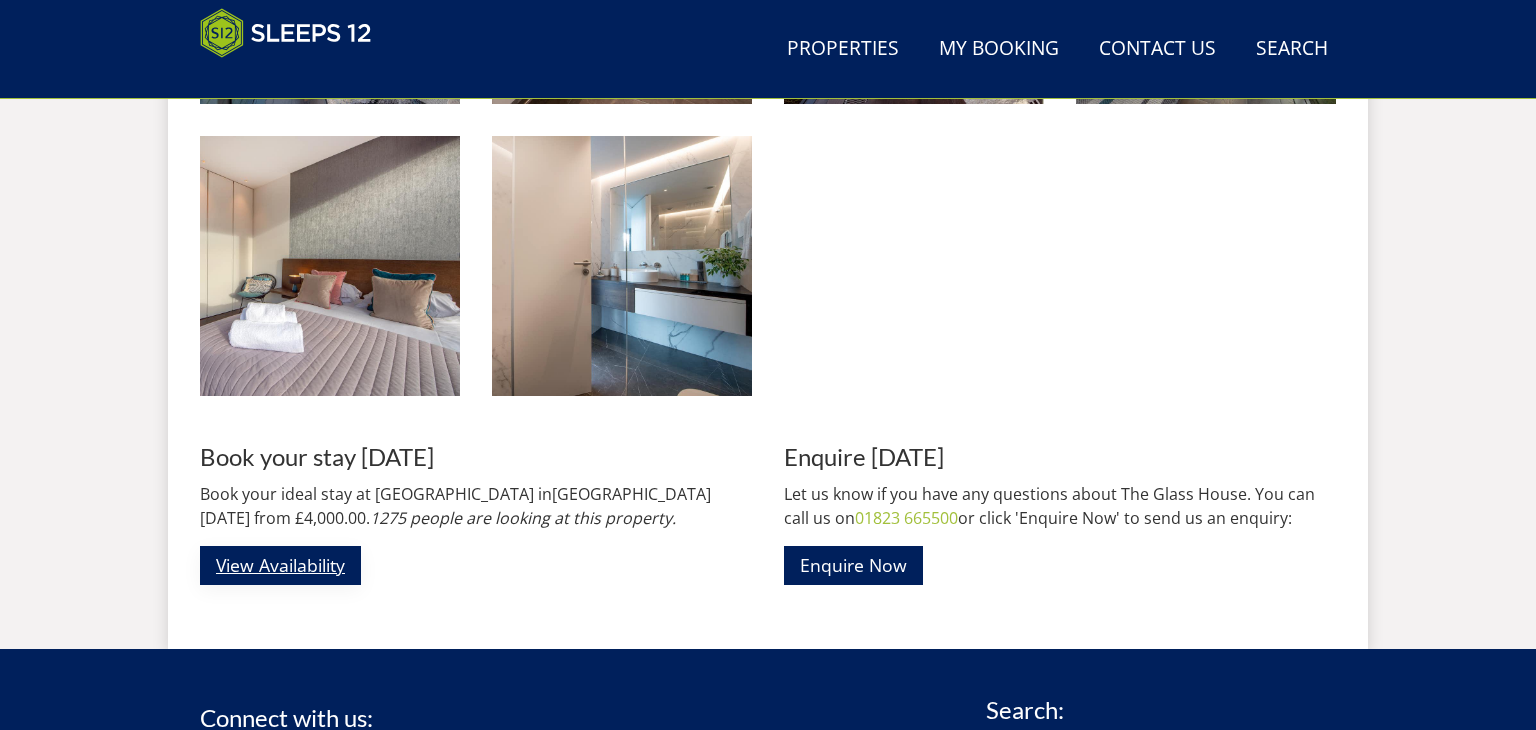 click on "View Availability" at bounding box center (280, 565) 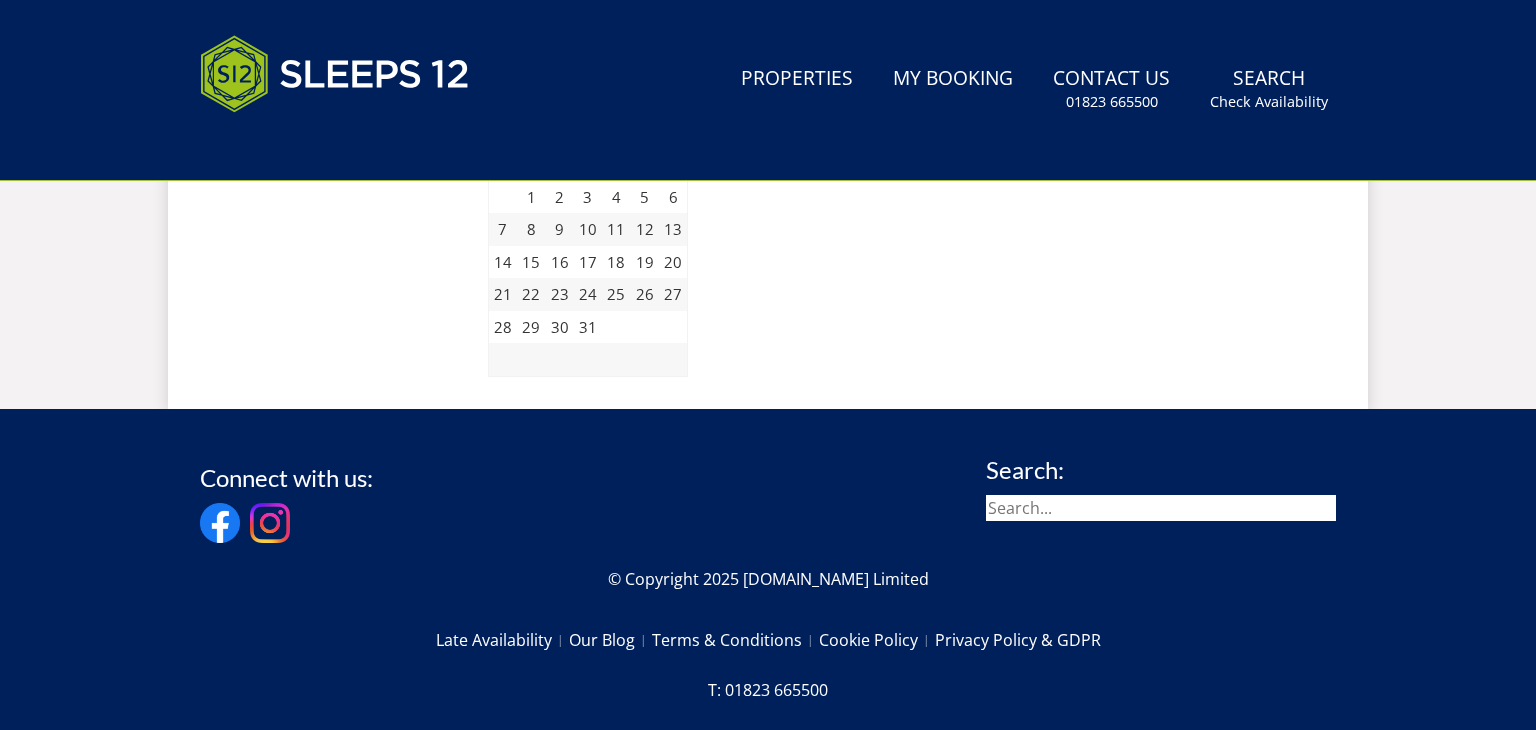 scroll, scrollTop: 0, scrollLeft: 0, axis: both 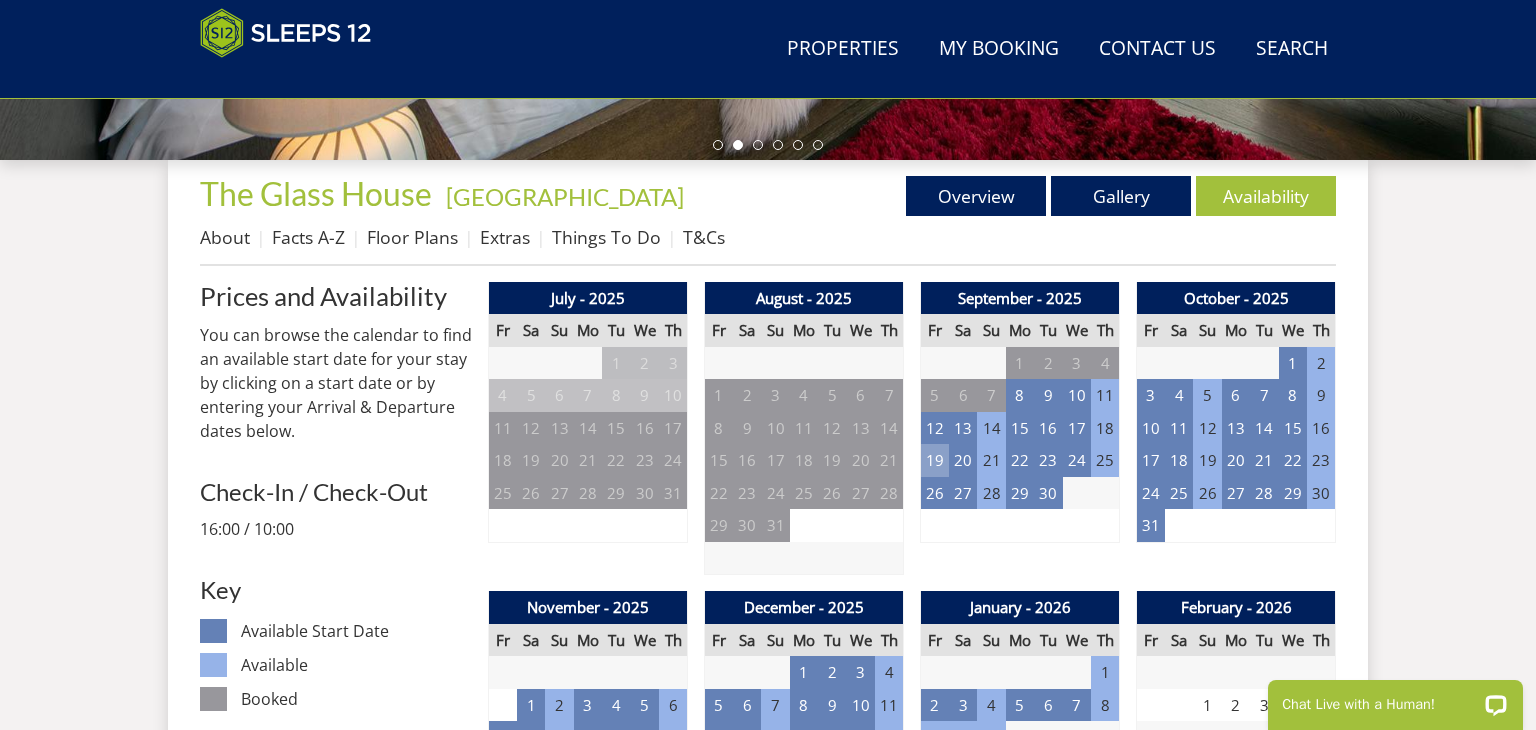 click on "19" at bounding box center [935, 460] 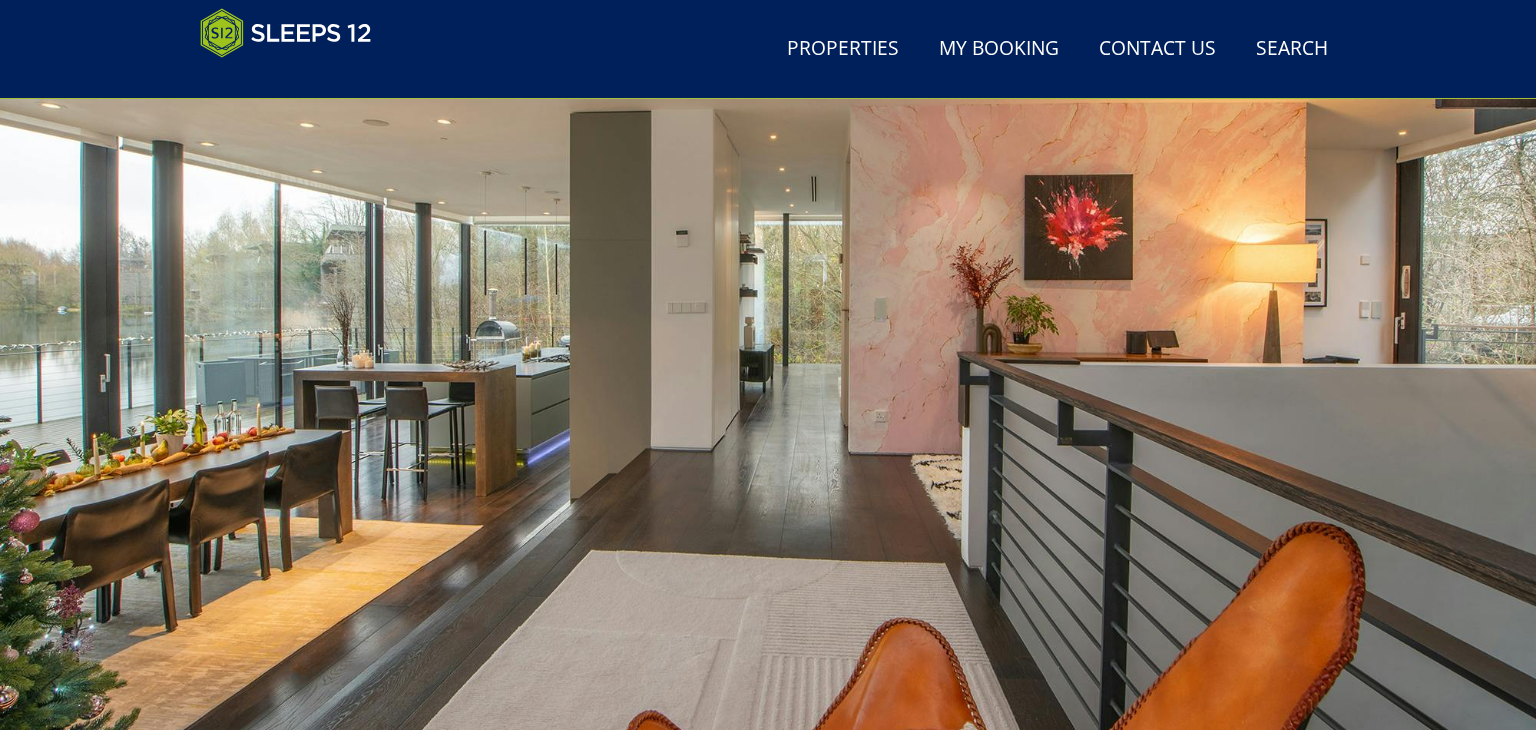 scroll, scrollTop: 0, scrollLeft: 0, axis: both 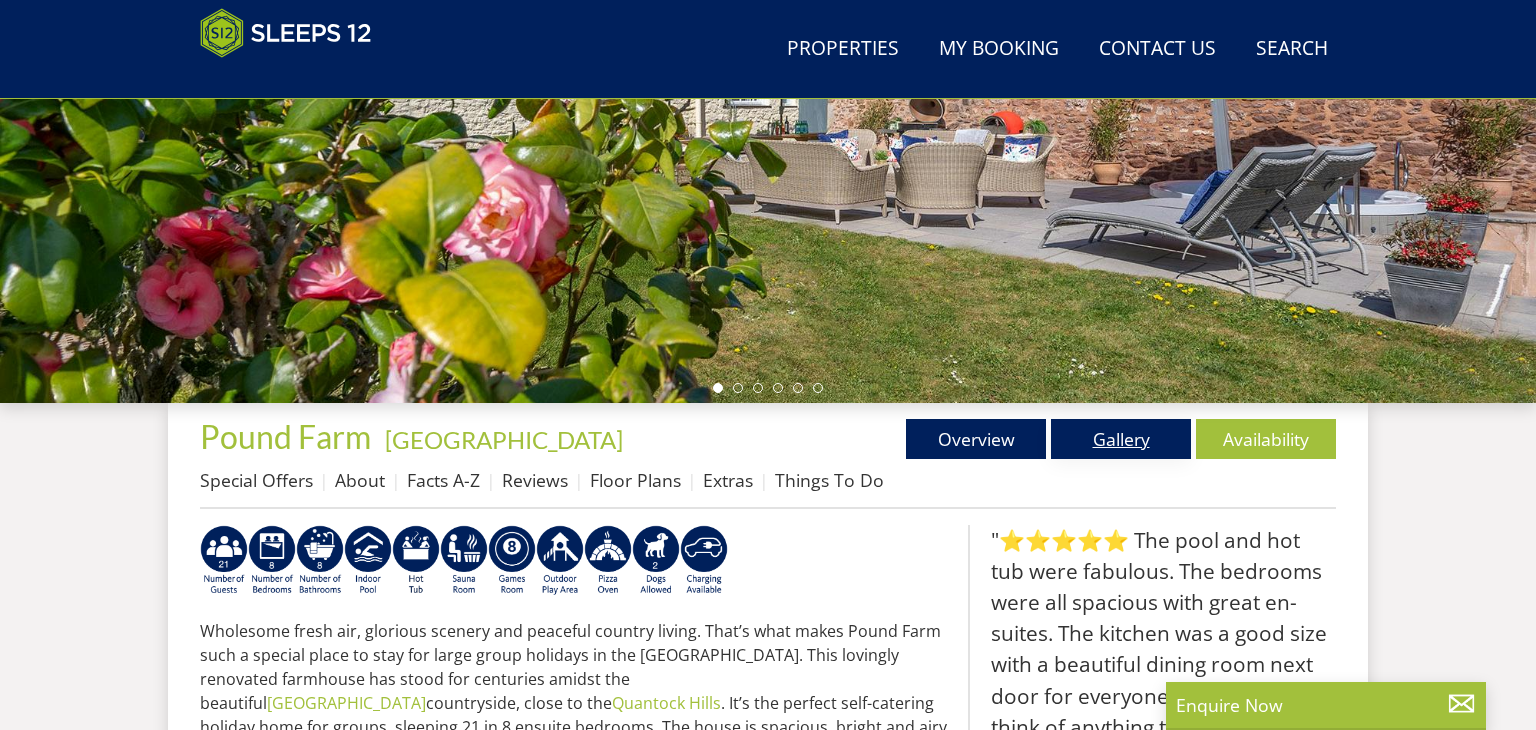 click on "Gallery" at bounding box center (1121, 439) 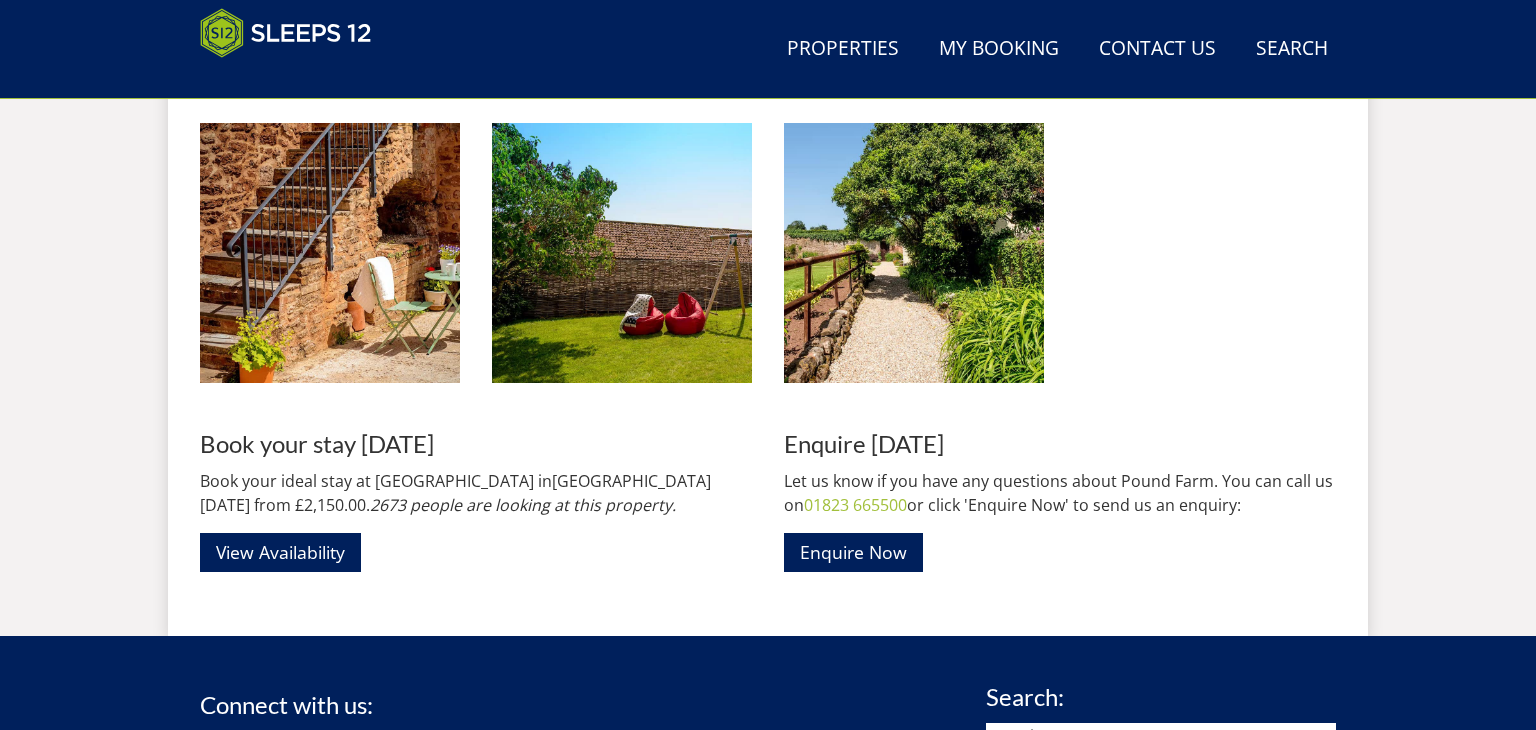 scroll, scrollTop: 2897, scrollLeft: 0, axis: vertical 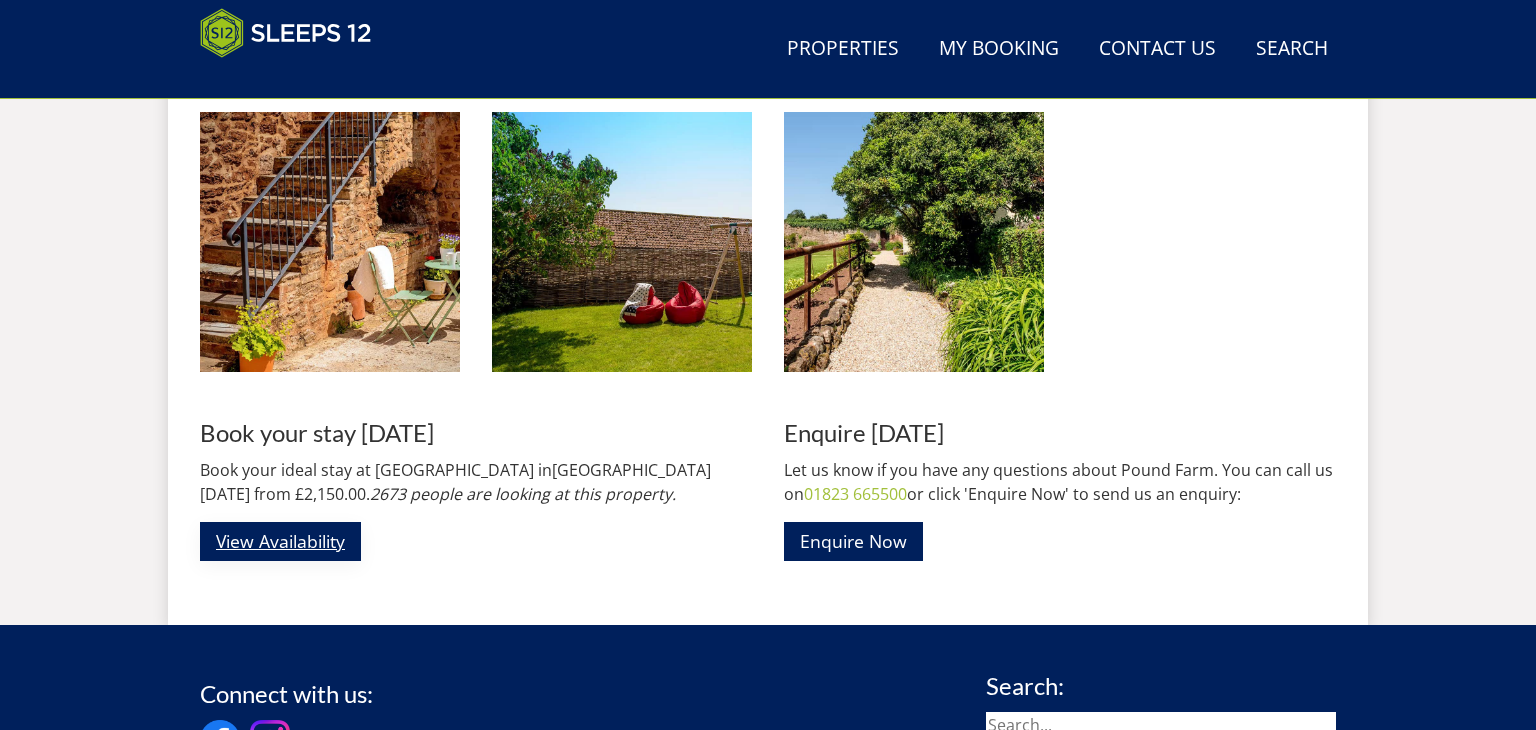 click on "View Availability" at bounding box center (280, 541) 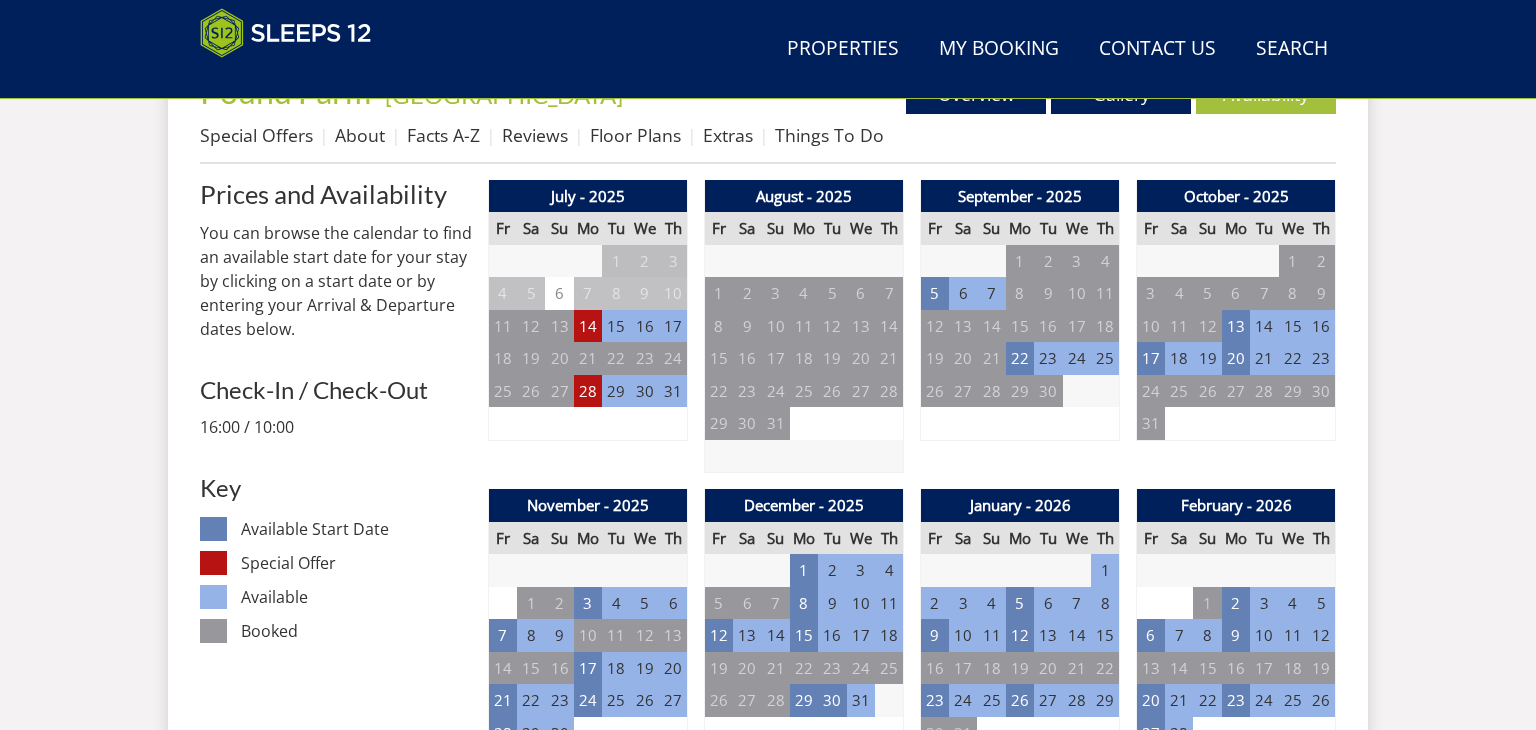 scroll, scrollTop: 782, scrollLeft: 0, axis: vertical 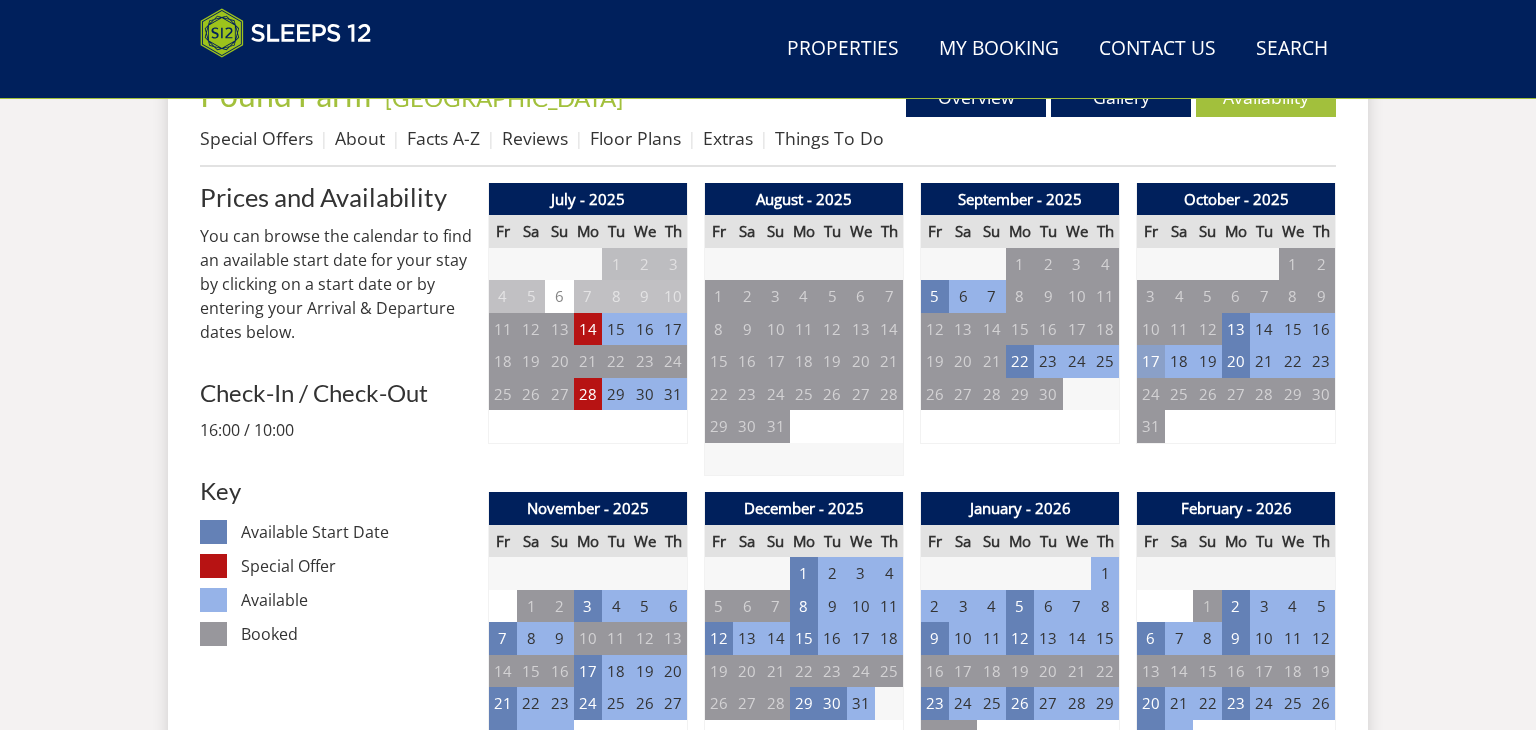 click on "17" at bounding box center (1151, 361) 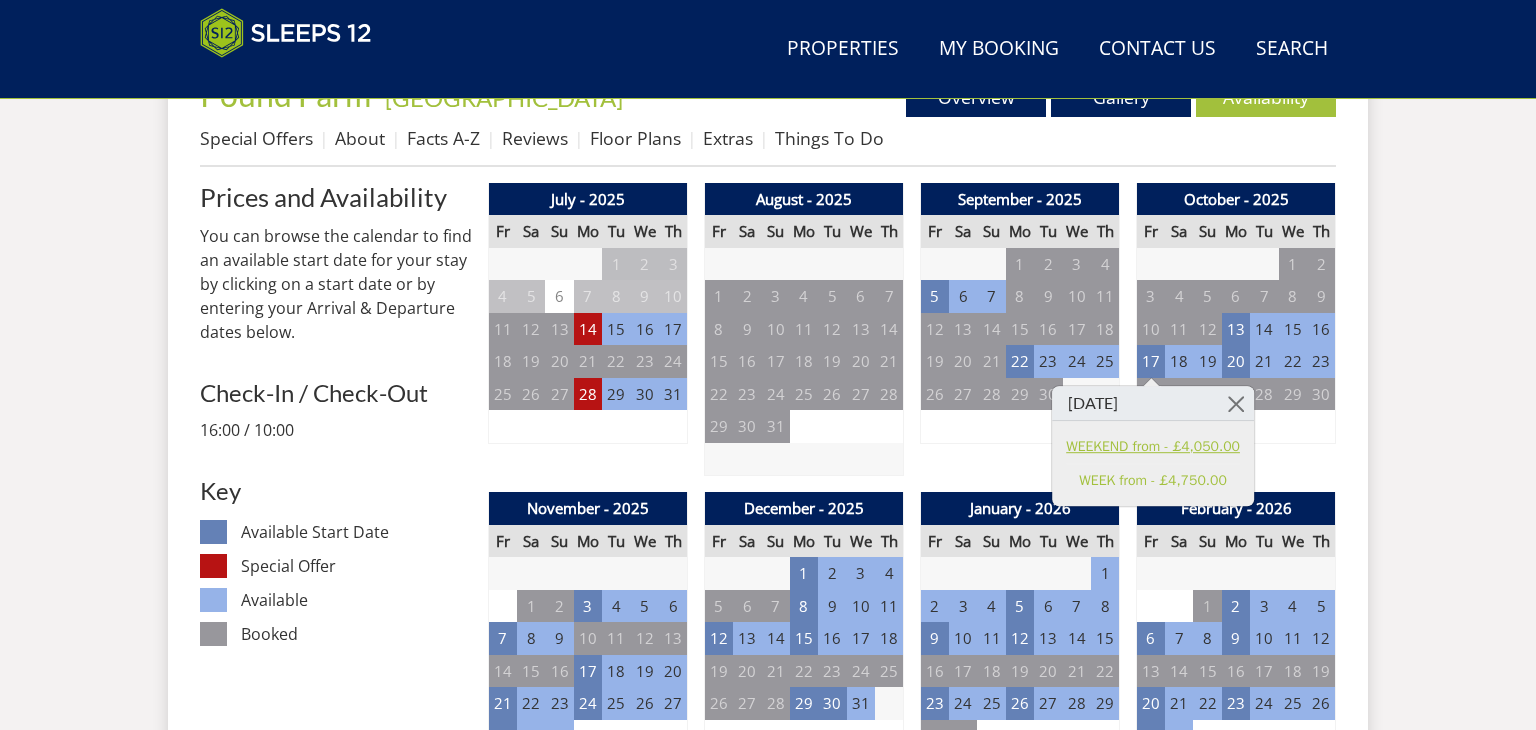 click on "WEEKEND from  - £4,050.00" at bounding box center [1153, 446] 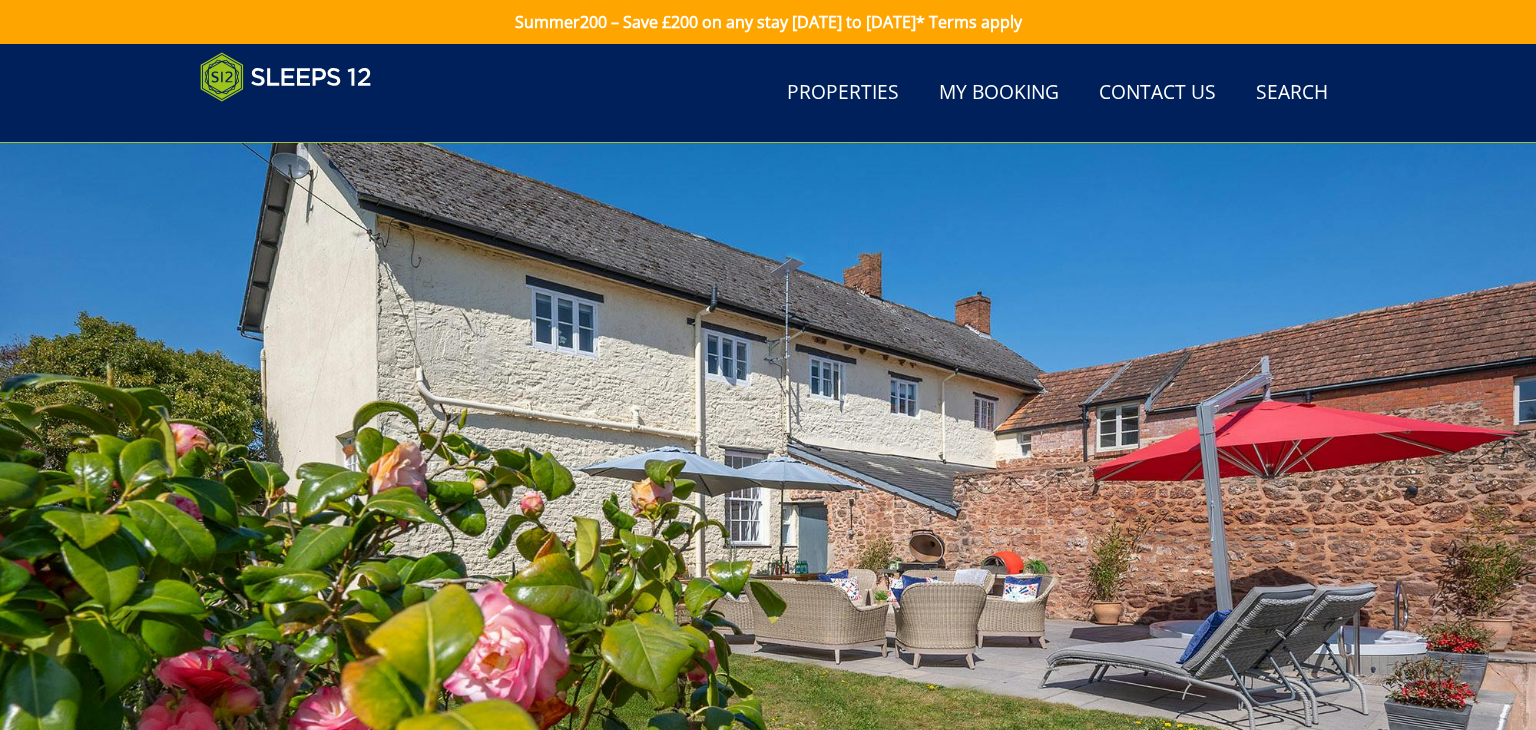 scroll, scrollTop: 795, scrollLeft: 0, axis: vertical 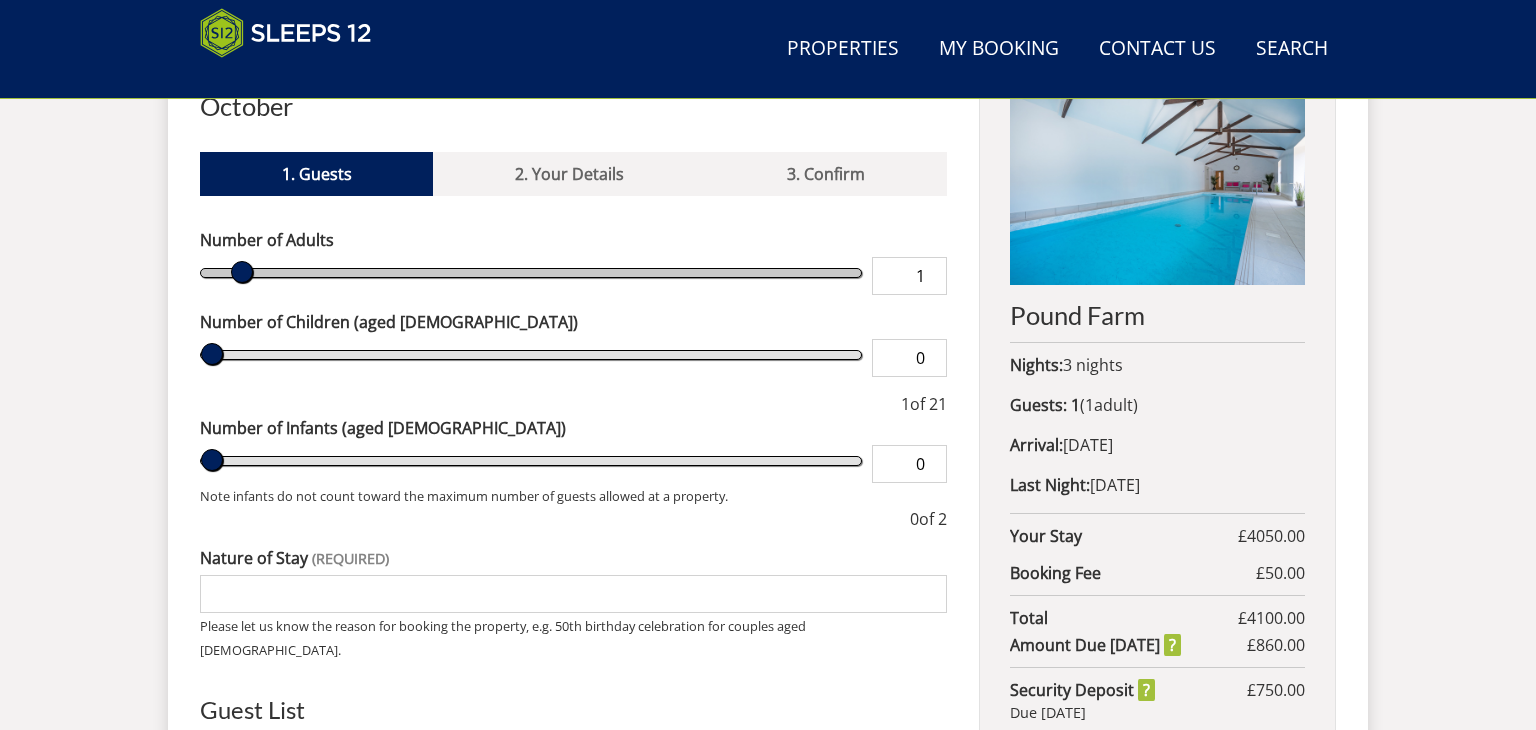 type on "9" 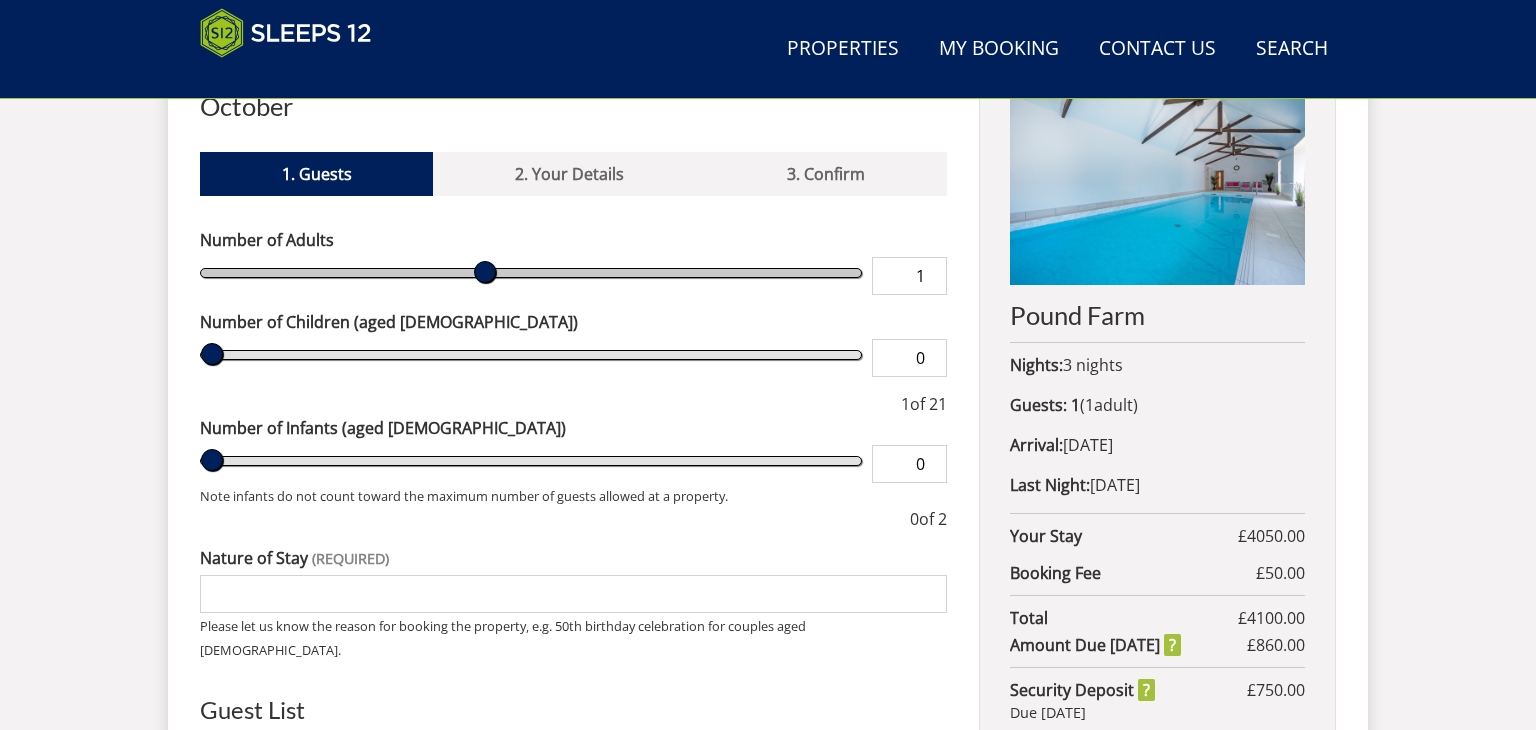 click at bounding box center (531, 272) 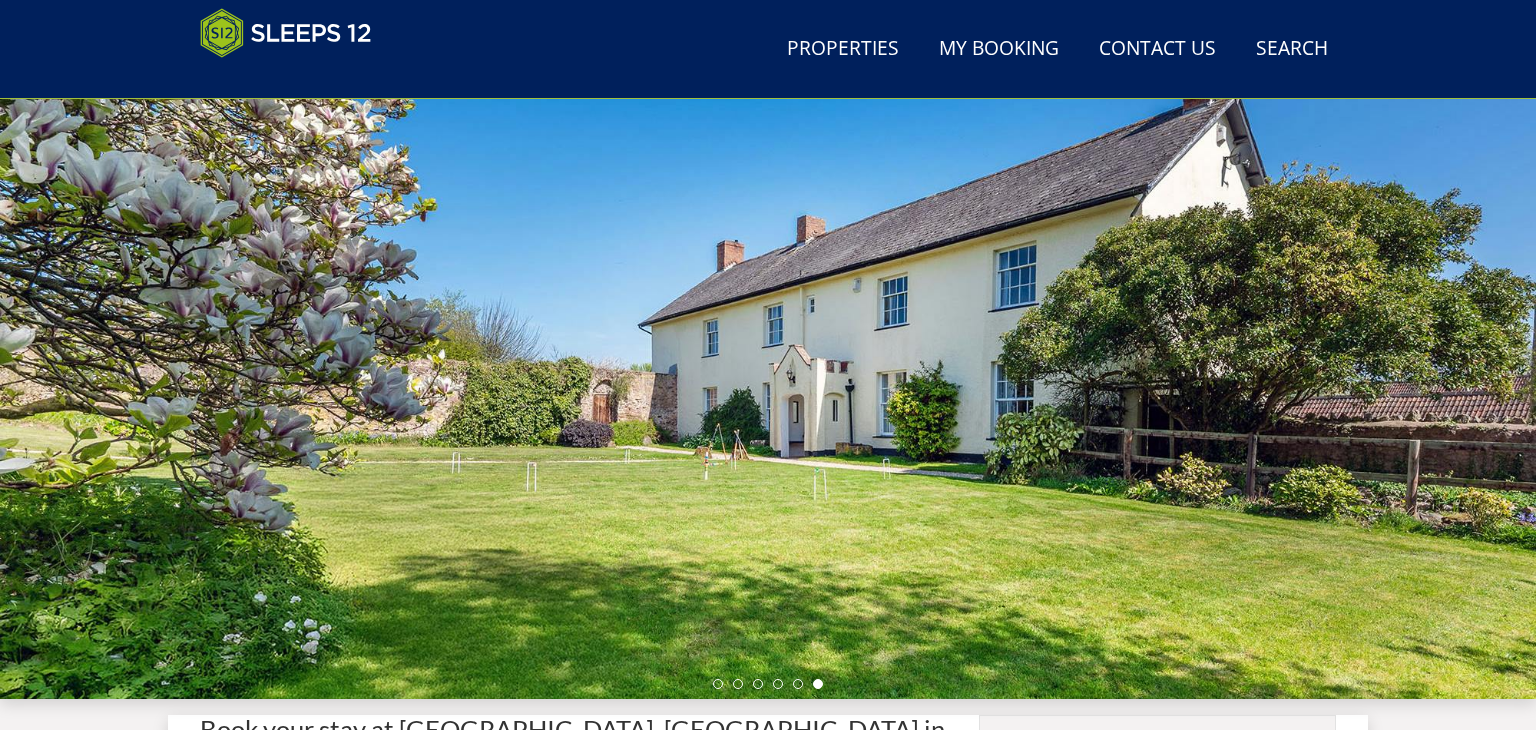 scroll, scrollTop: 145, scrollLeft: 0, axis: vertical 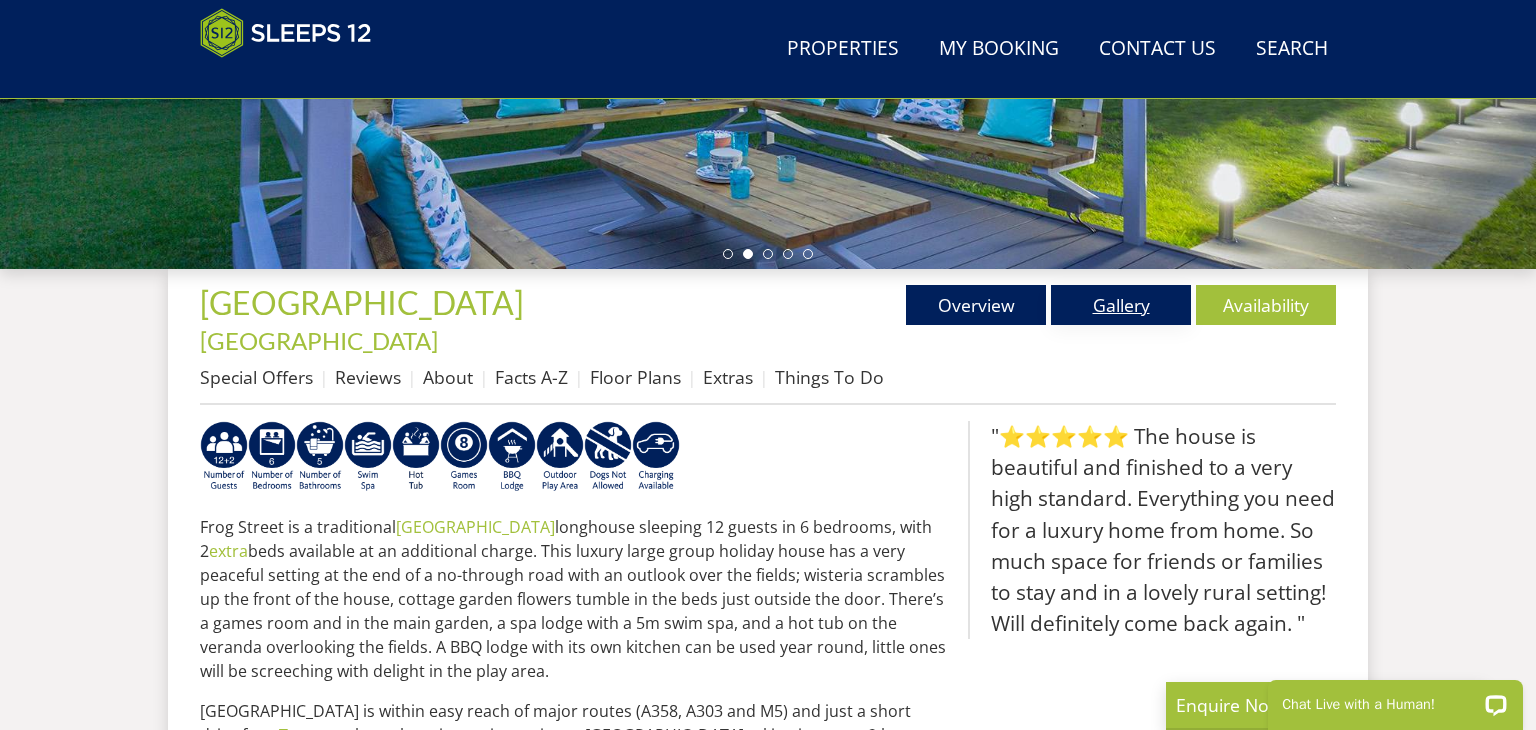click on "Gallery" at bounding box center [1121, 305] 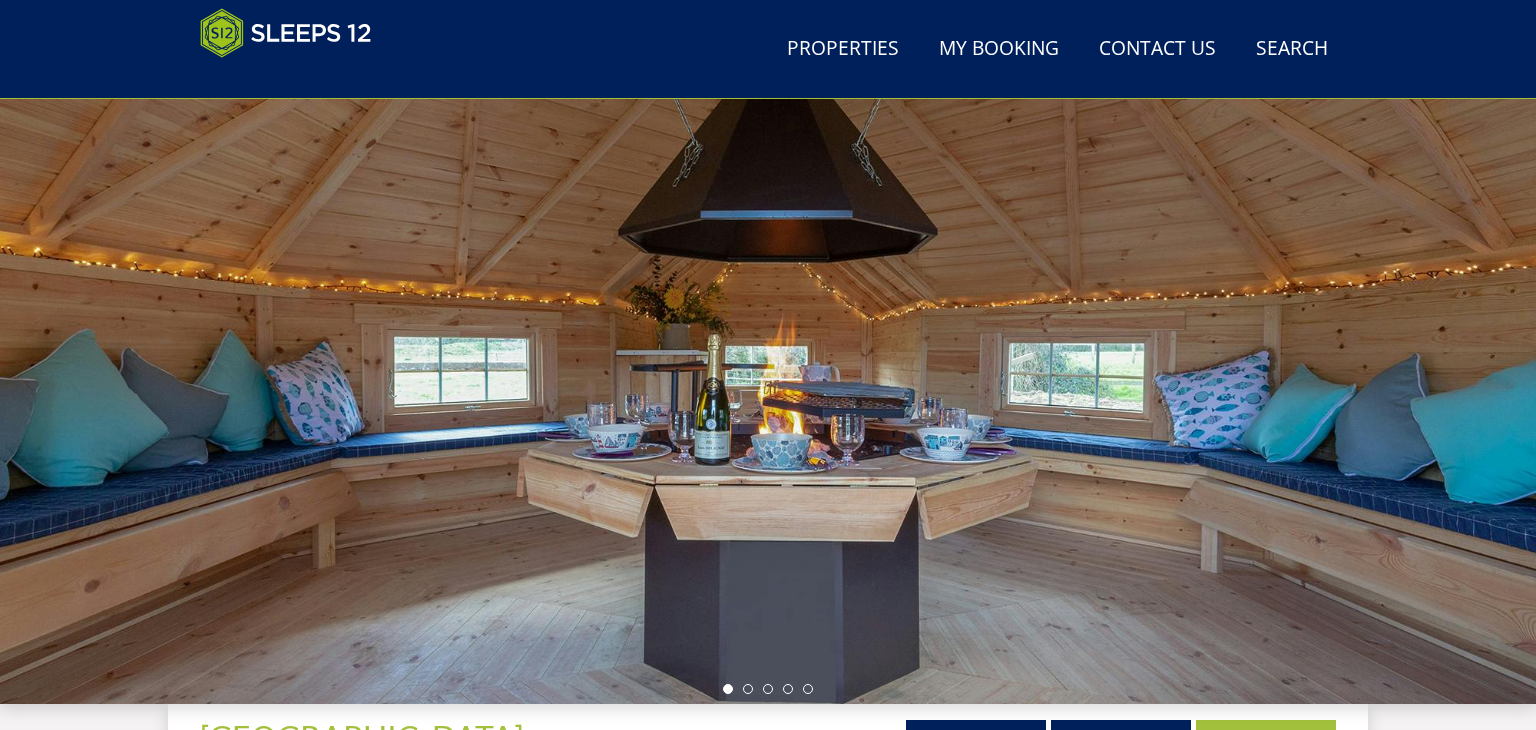 scroll, scrollTop: 144, scrollLeft: 0, axis: vertical 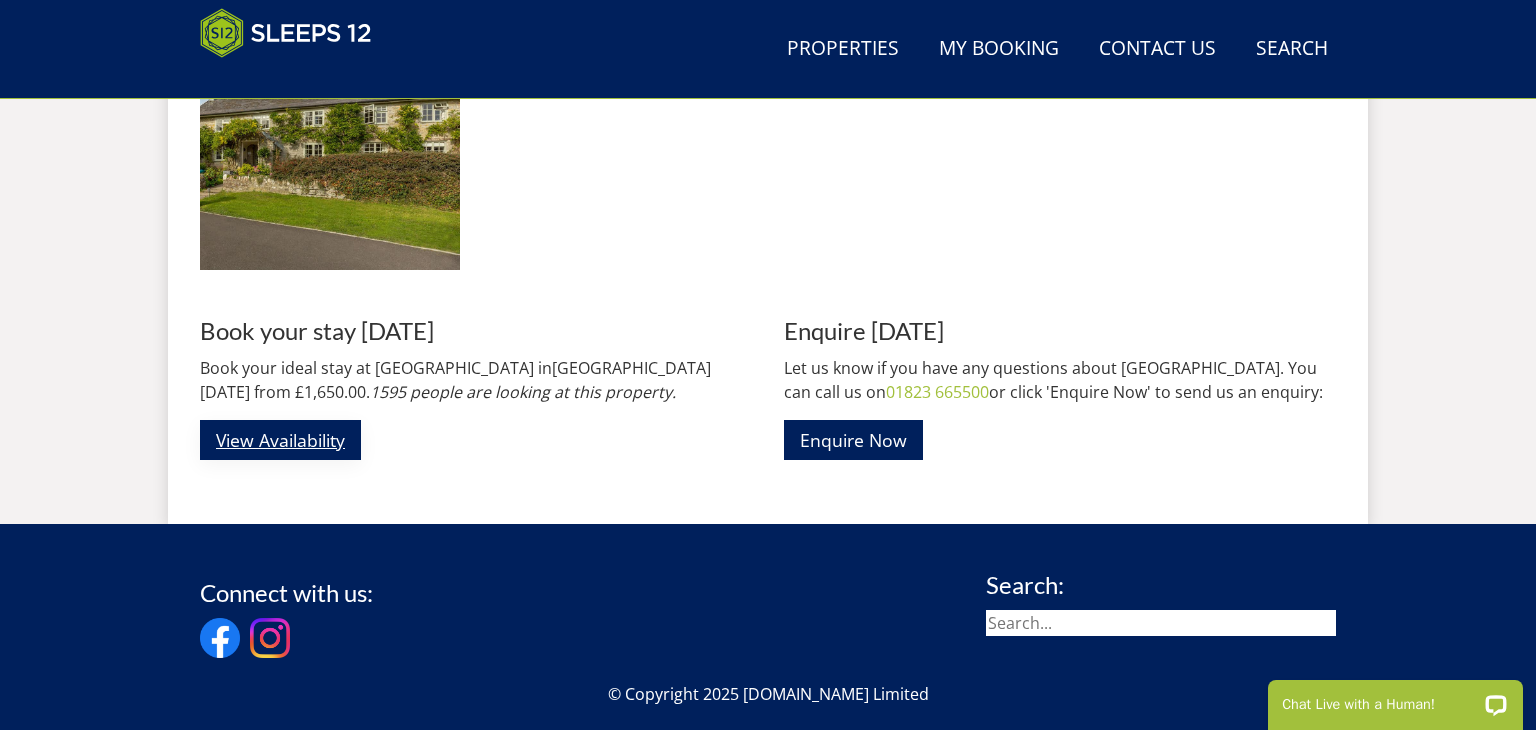 click on "View Availability" at bounding box center (280, 439) 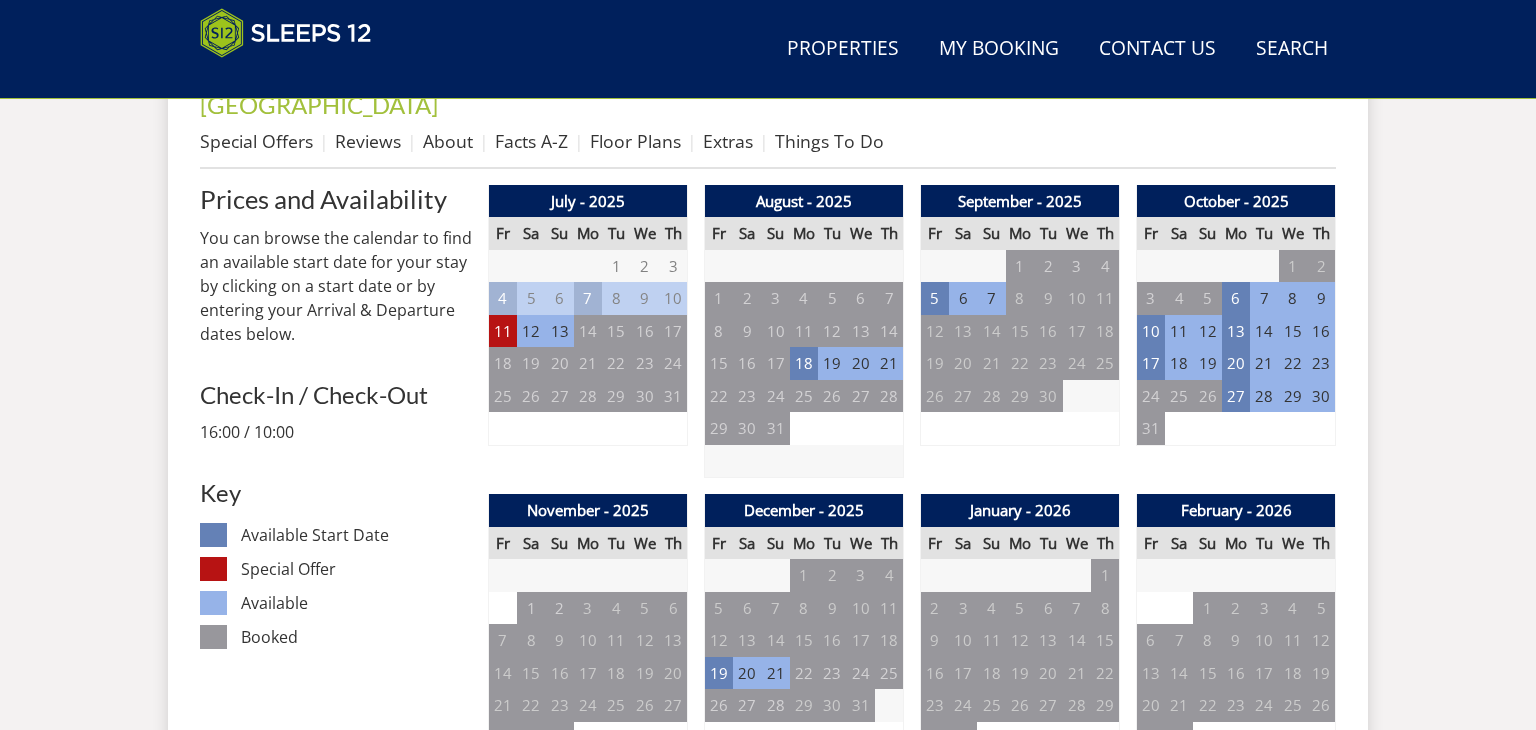scroll, scrollTop: 839, scrollLeft: 0, axis: vertical 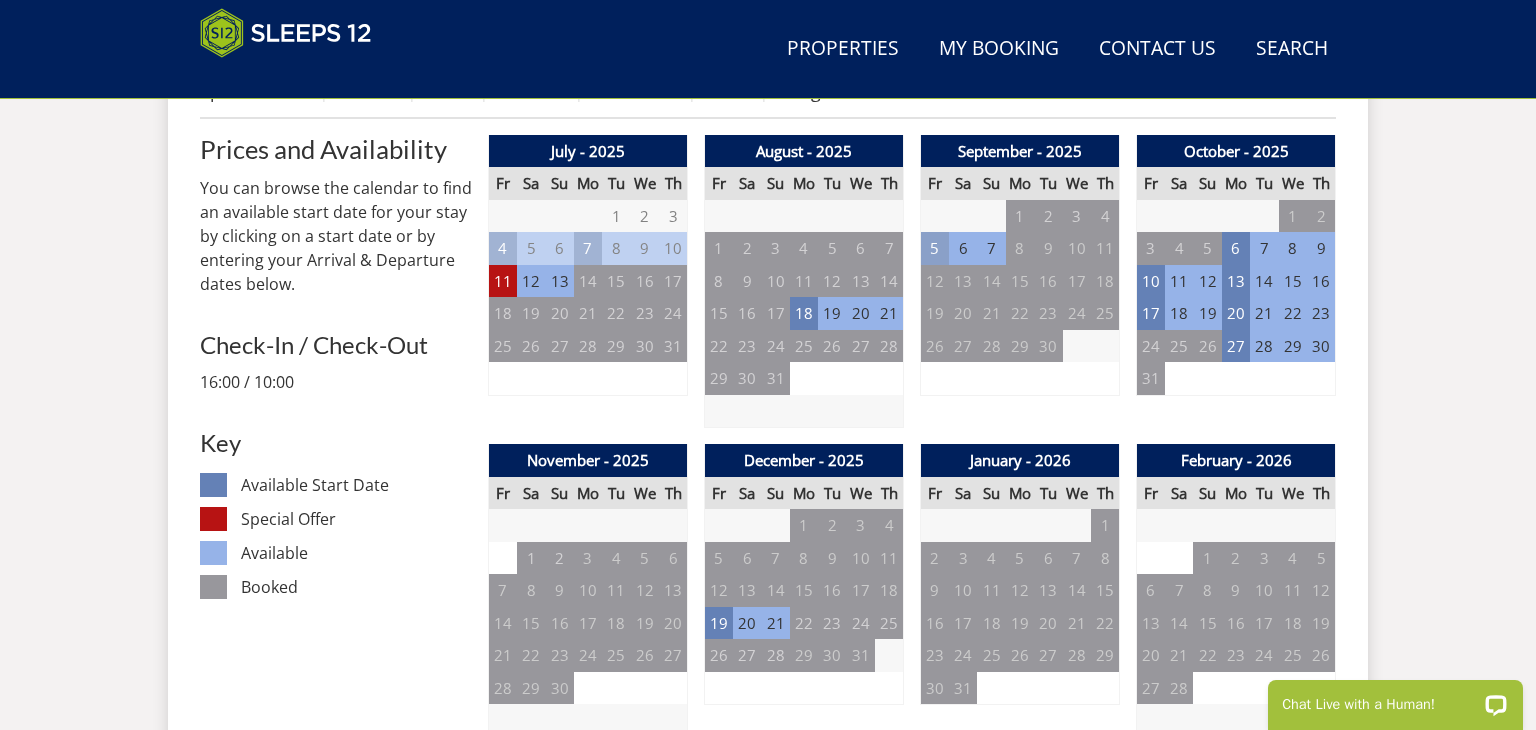 click on "5" at bounding box center (935, 248) 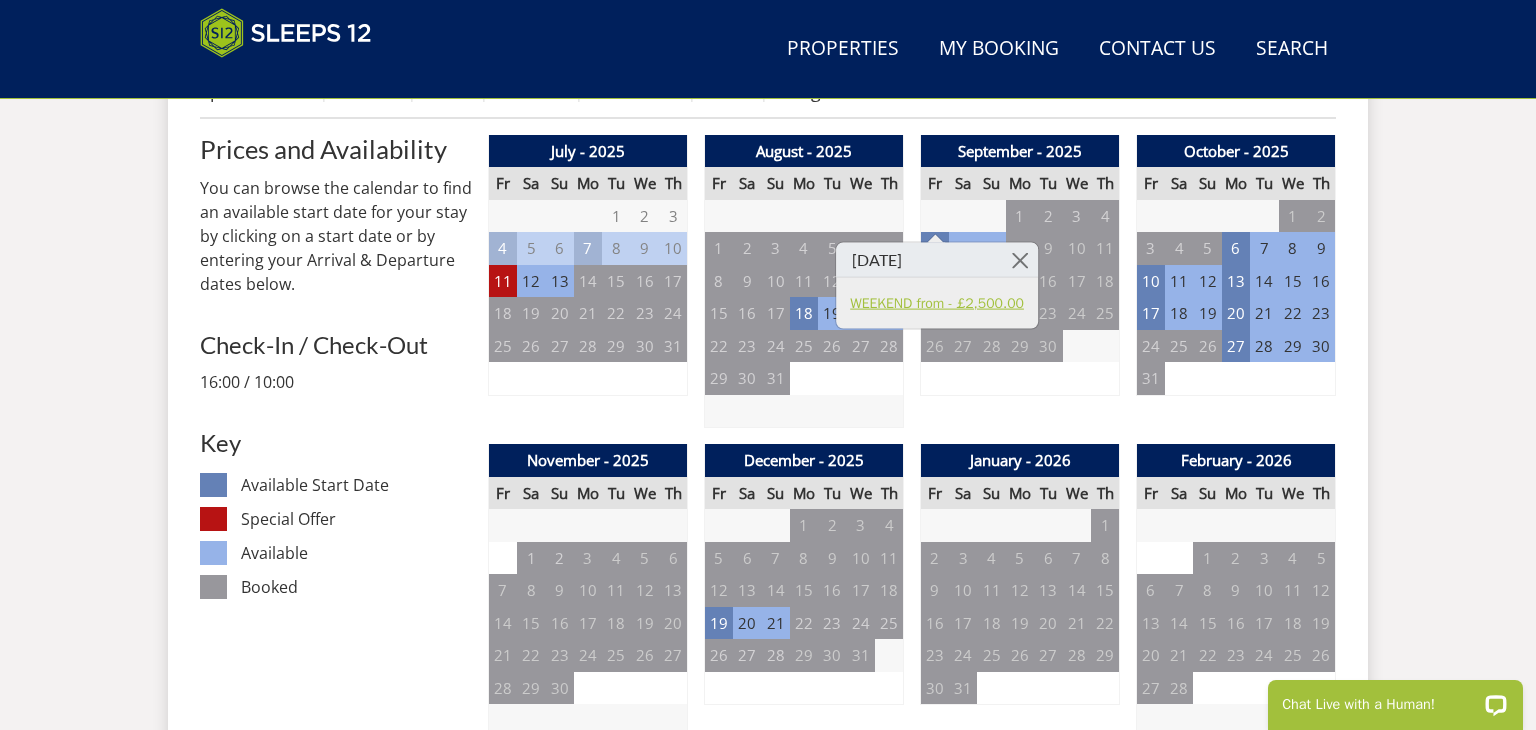 click on "WEEKEND from  - £2,500.00" at bounding box center (937, 302) 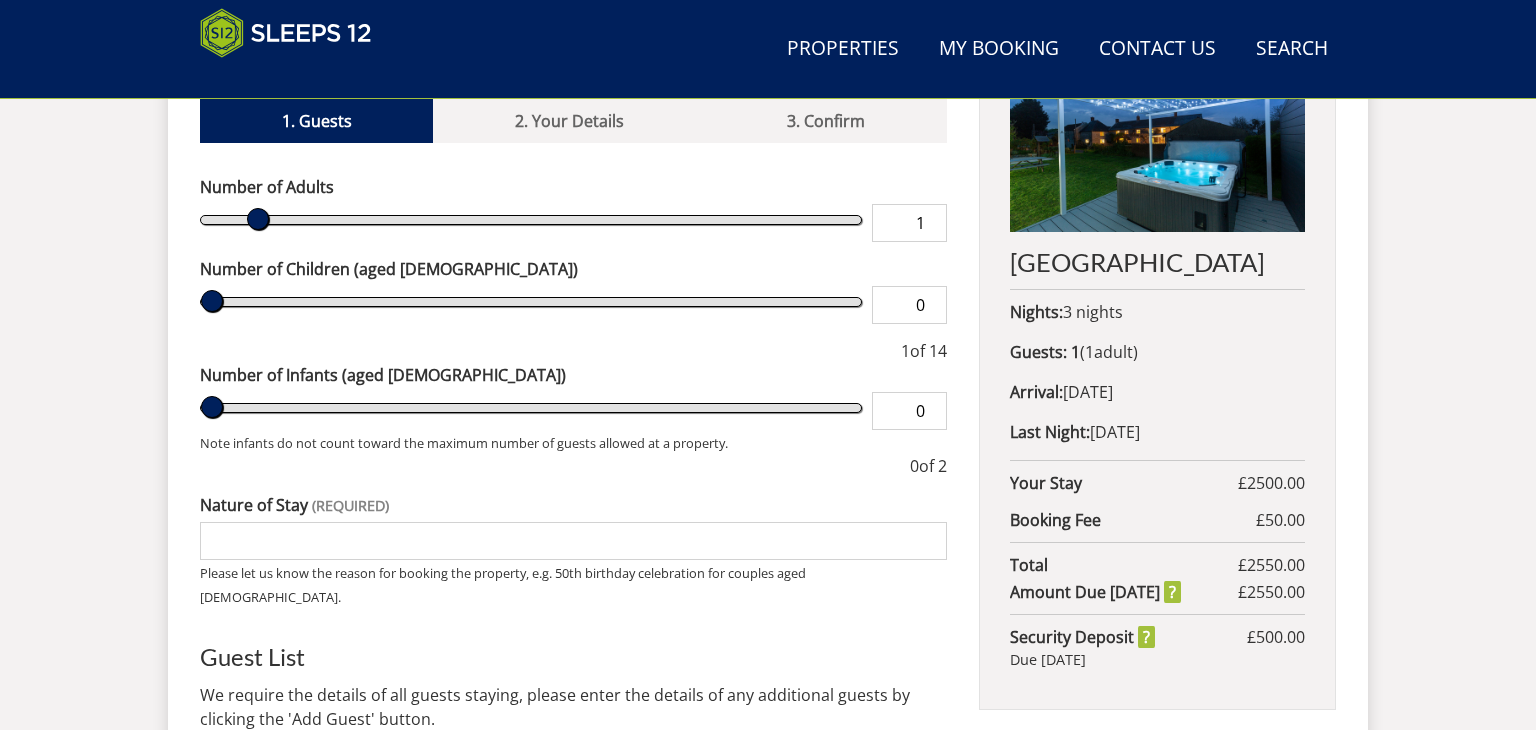 scroll, scrollTop: 850, scrollLeft: 0, axis: vertical 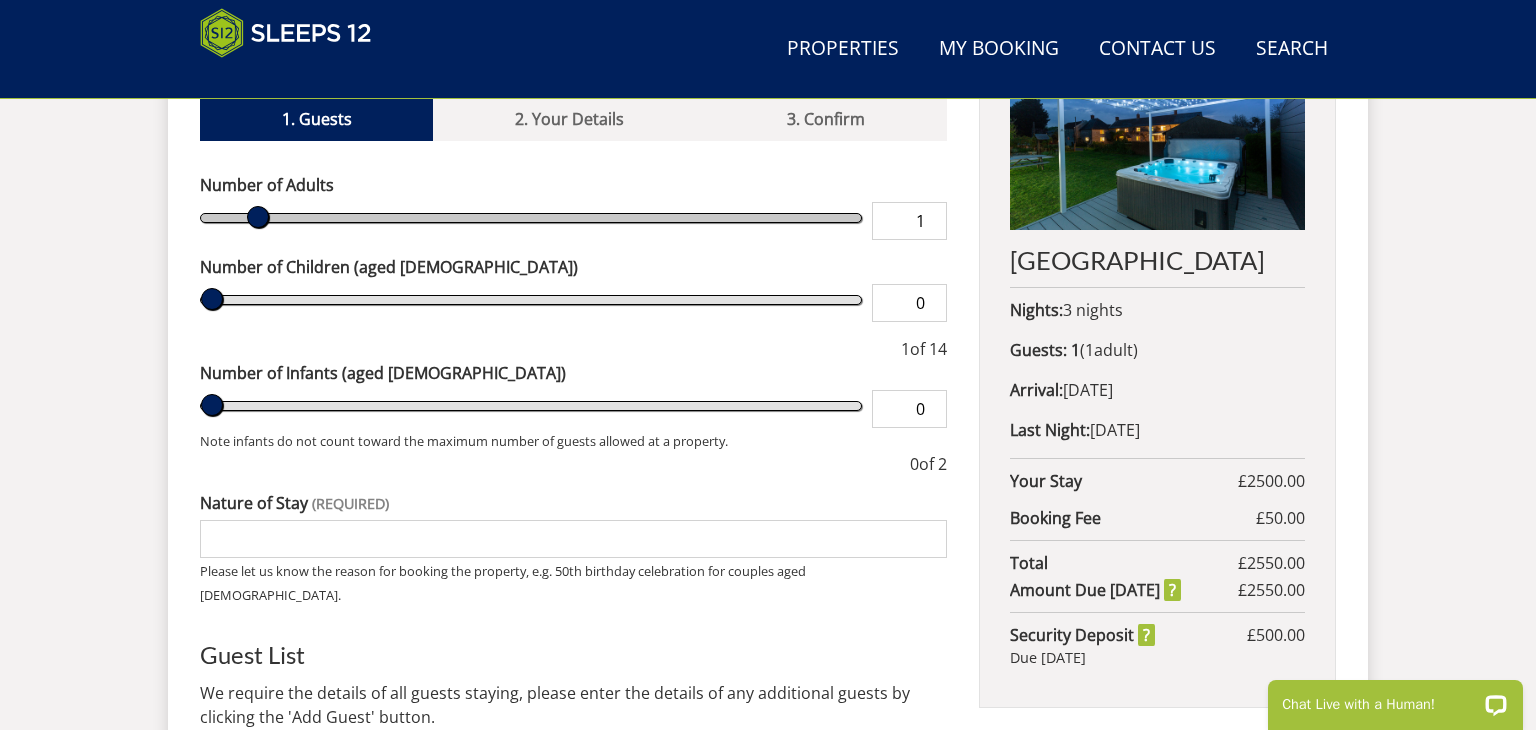 type on "8" 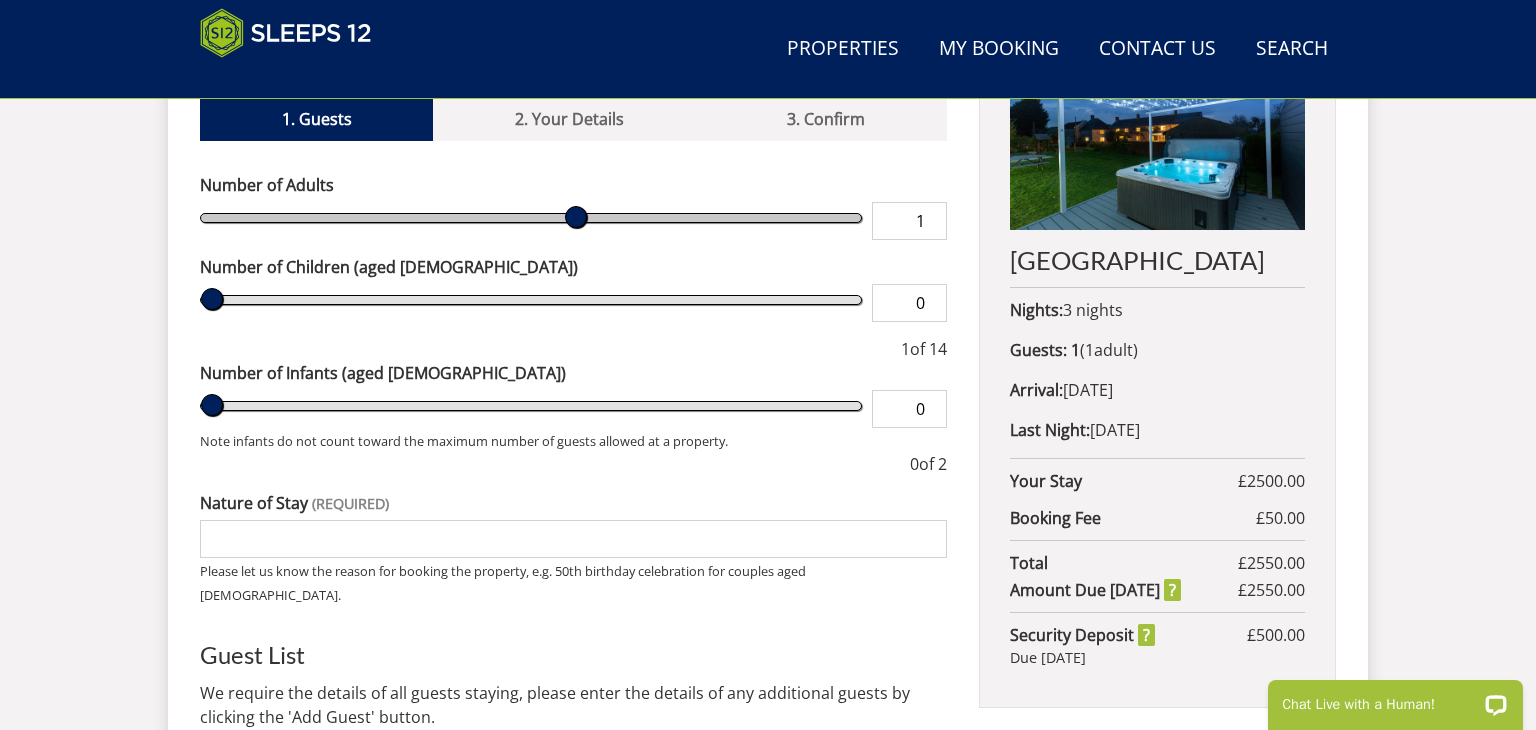 click at bounding box center (531, 217) 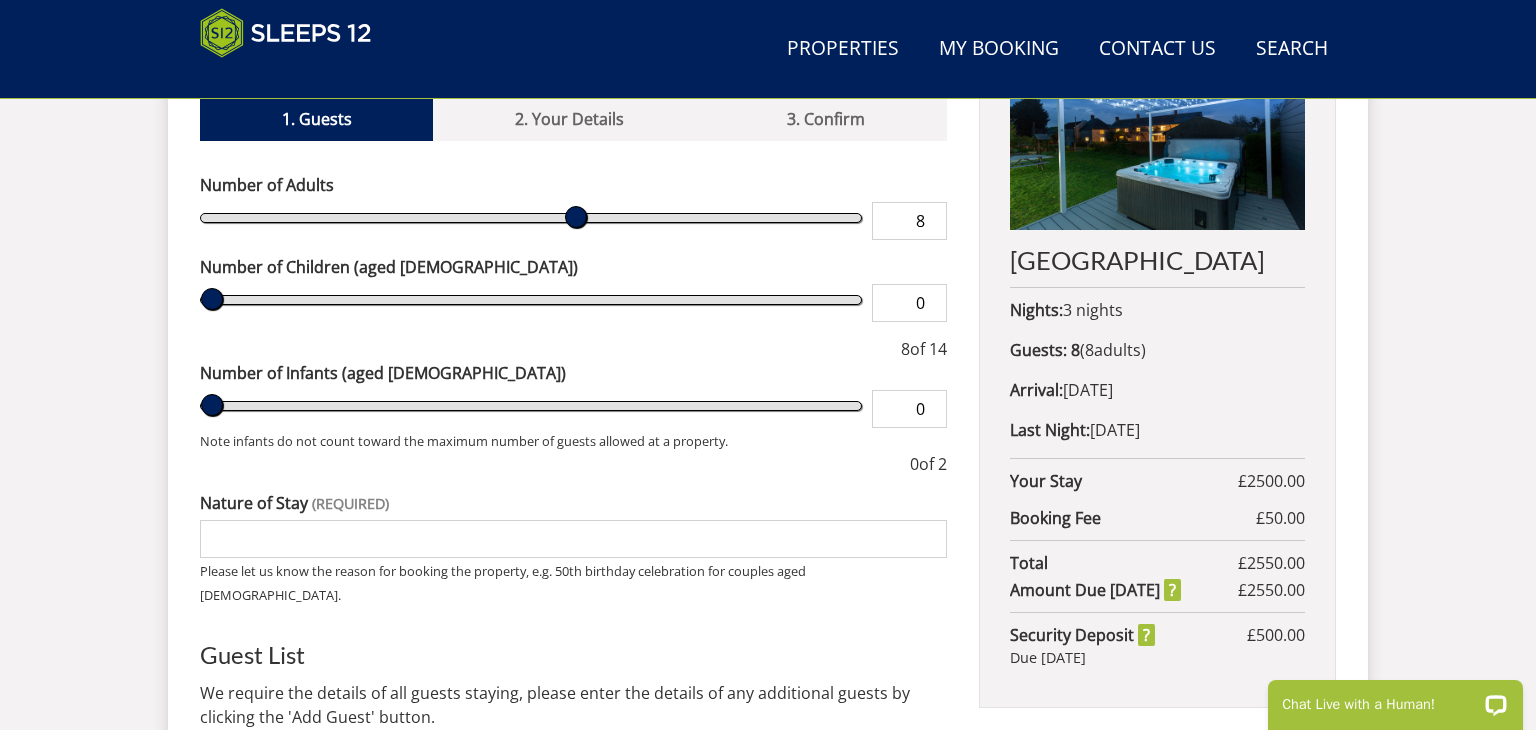 click on "Book your stay at Frog Street, Somerset in September
Please Wait...
If this message persists you have have Internet Connectivity problems or we may be experiencing issues
1. Guests
2. Your Details
3. Confirm
Please Note:
You have added
0  guest s
above the base occupancy which incurs a fee of
£ 0.00
Number of Adults
8
Number of Children (aged 2-18)
0
8  of 14
Number of Infants (aged 0-2)
0
0  of 2
Guest List" at bounding box center (768, 429) 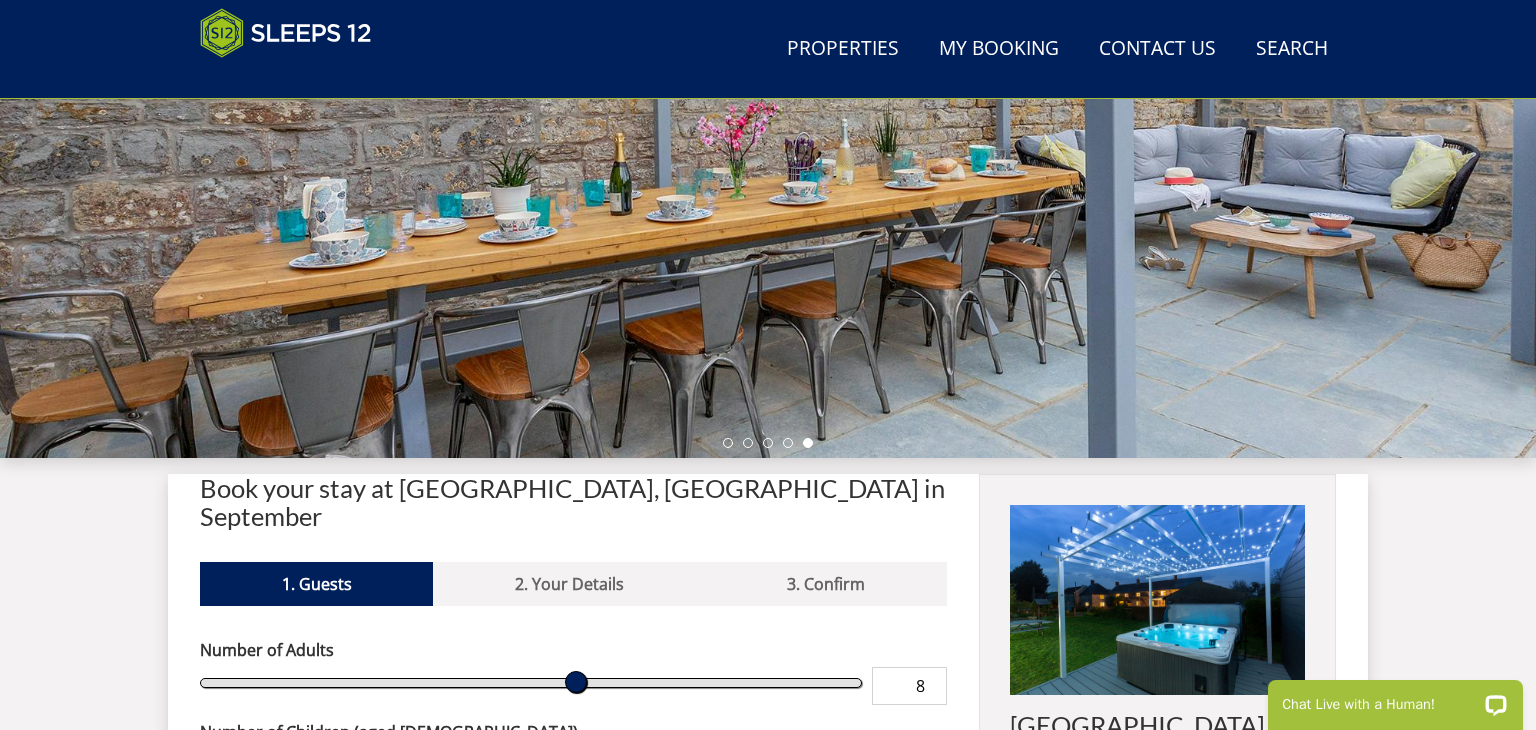 scroll, scrollTop: 395, scrollLeft: 0, axis: vertical 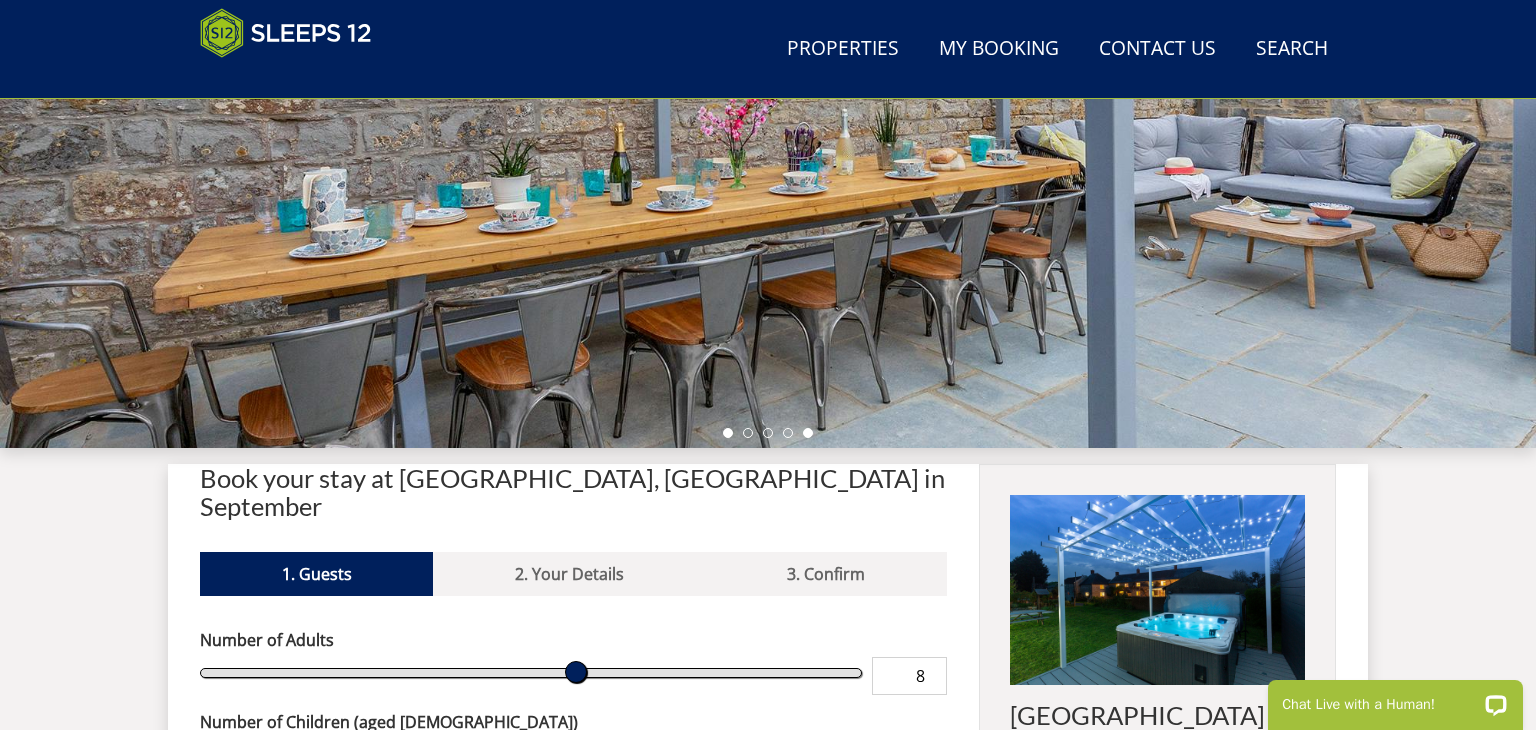 click at bounding box center [728, 433] 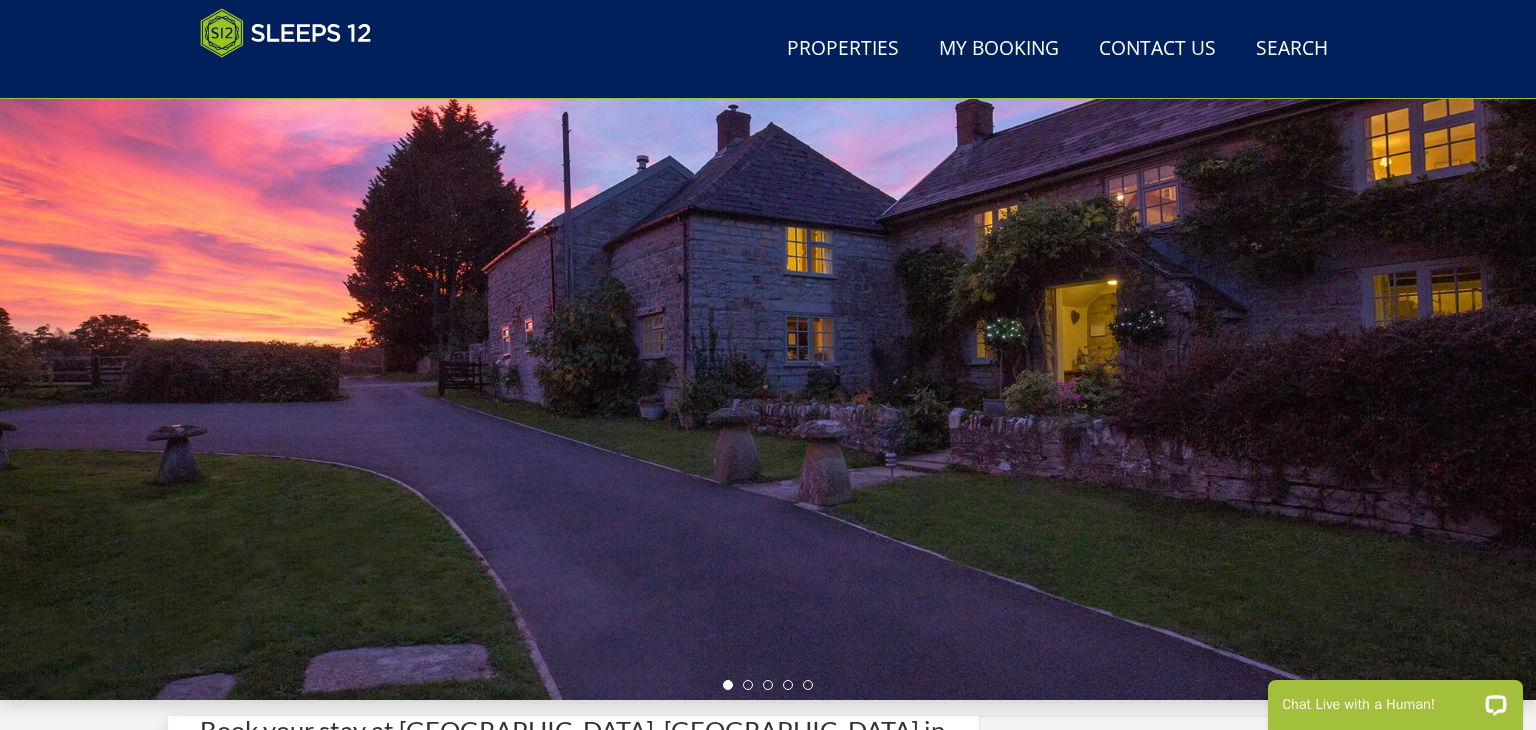 scroll, scrollTop: 141, scrollLeft: 0, axis: vertical 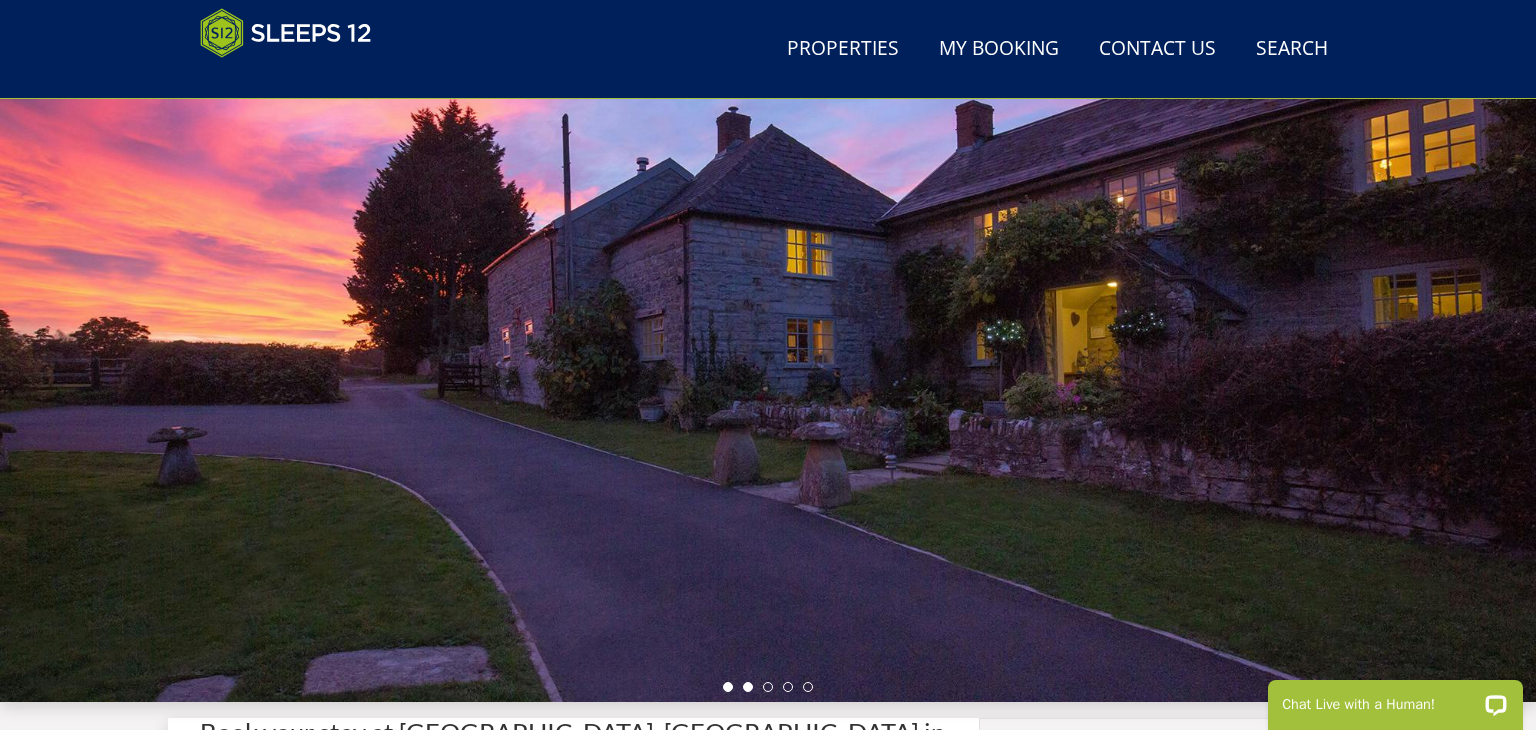 click at bounding box center (748, 687) 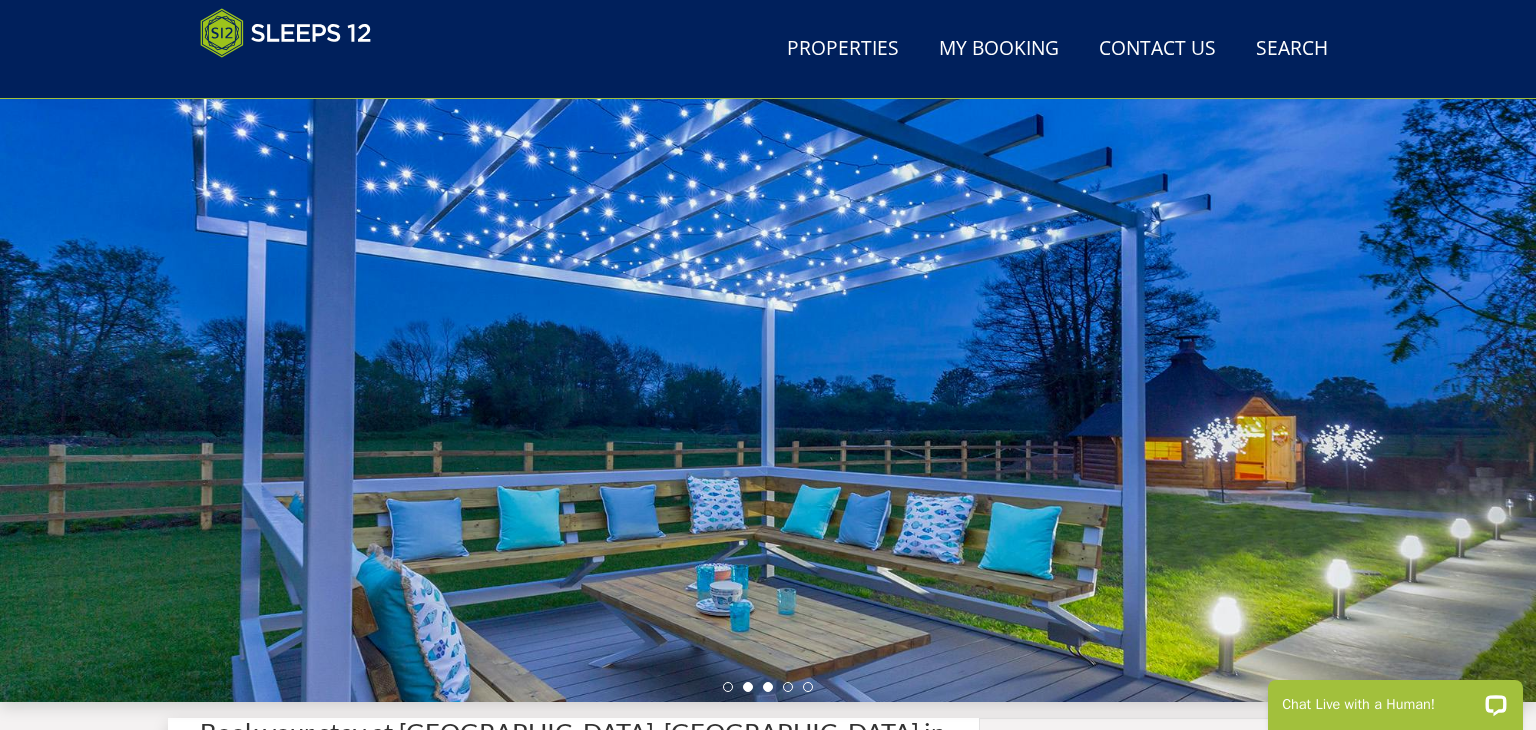 click at bounding box center [768, 687] 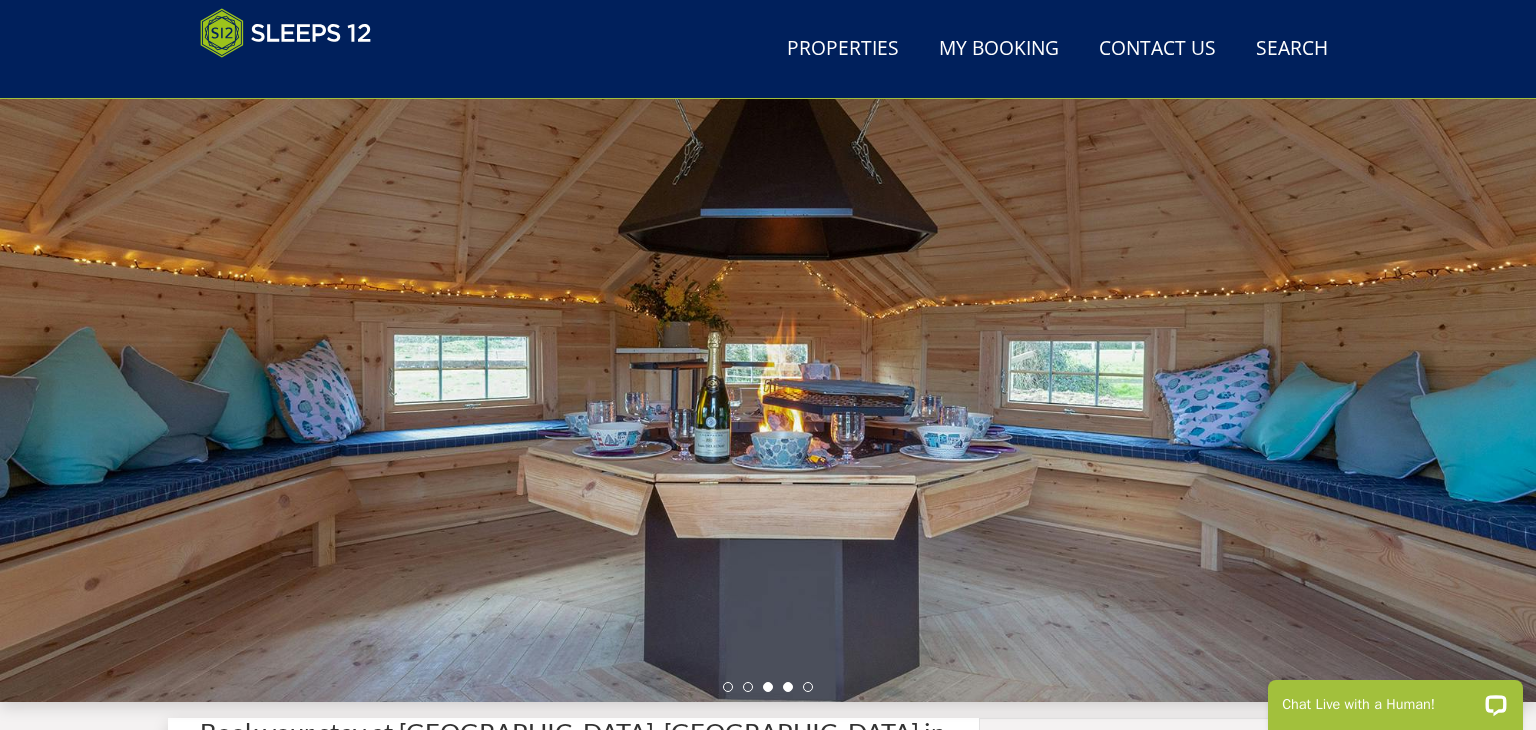 click at bounding box center (788, 687) 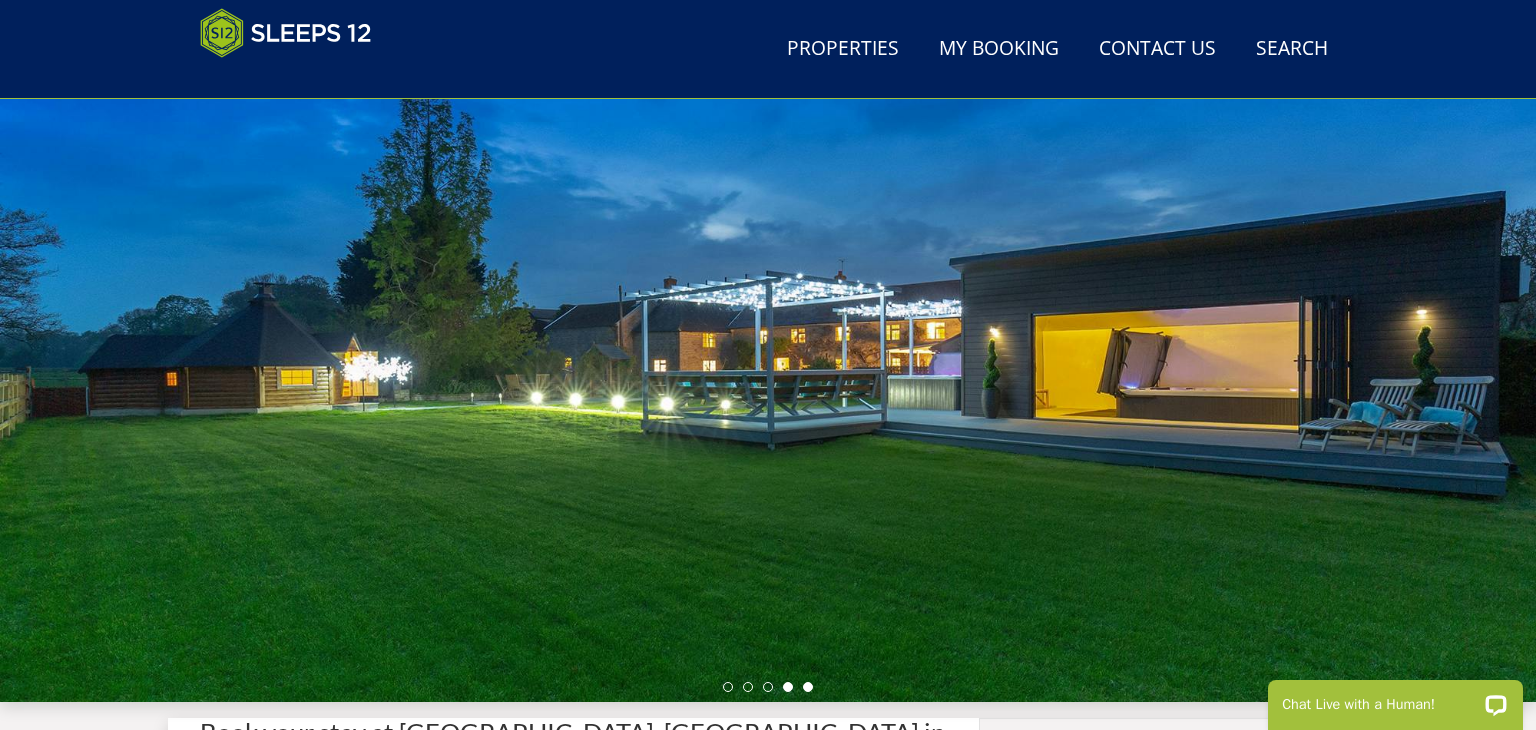 click at bounding box center (808, 687) 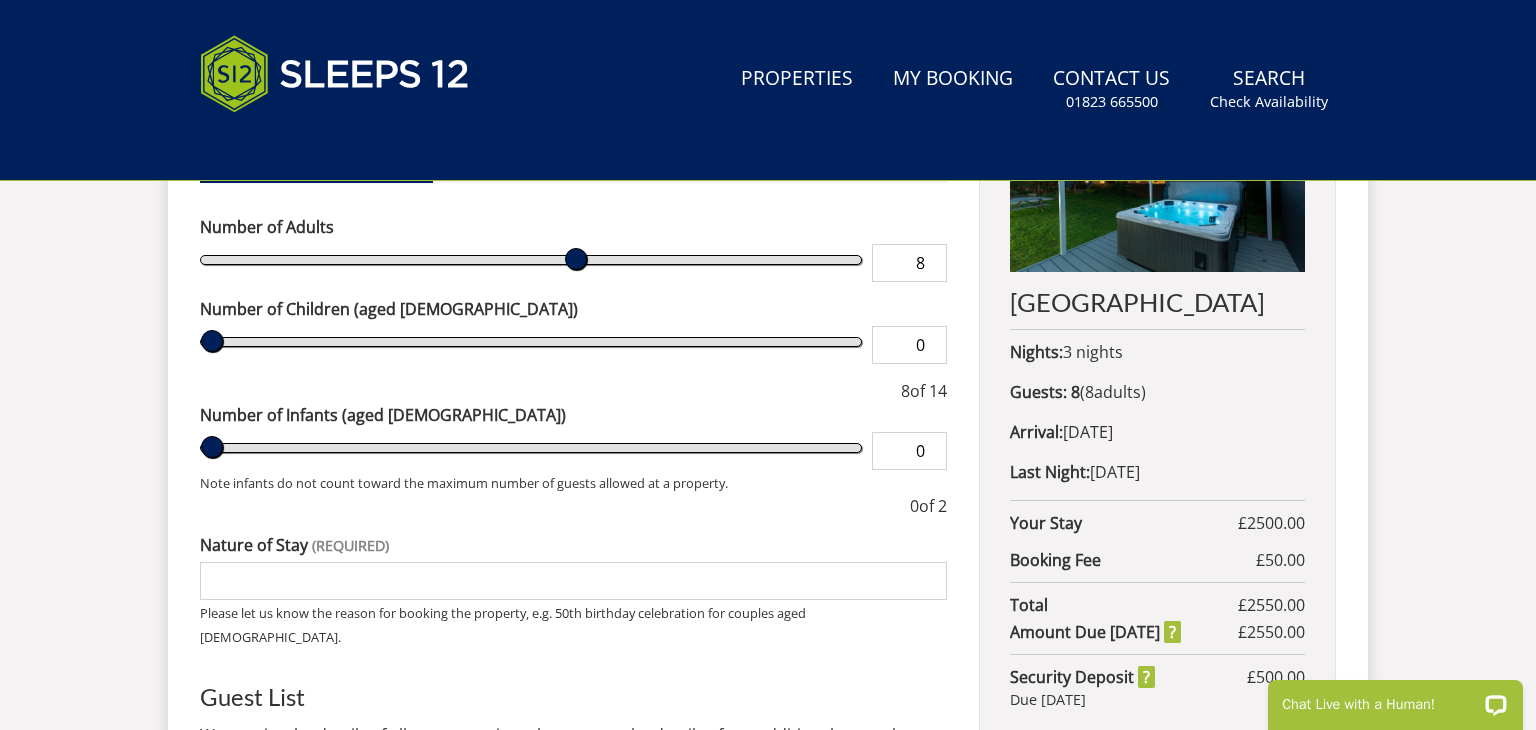 scroll, scrollTop: 0, scrollLeft: 0, axis: both 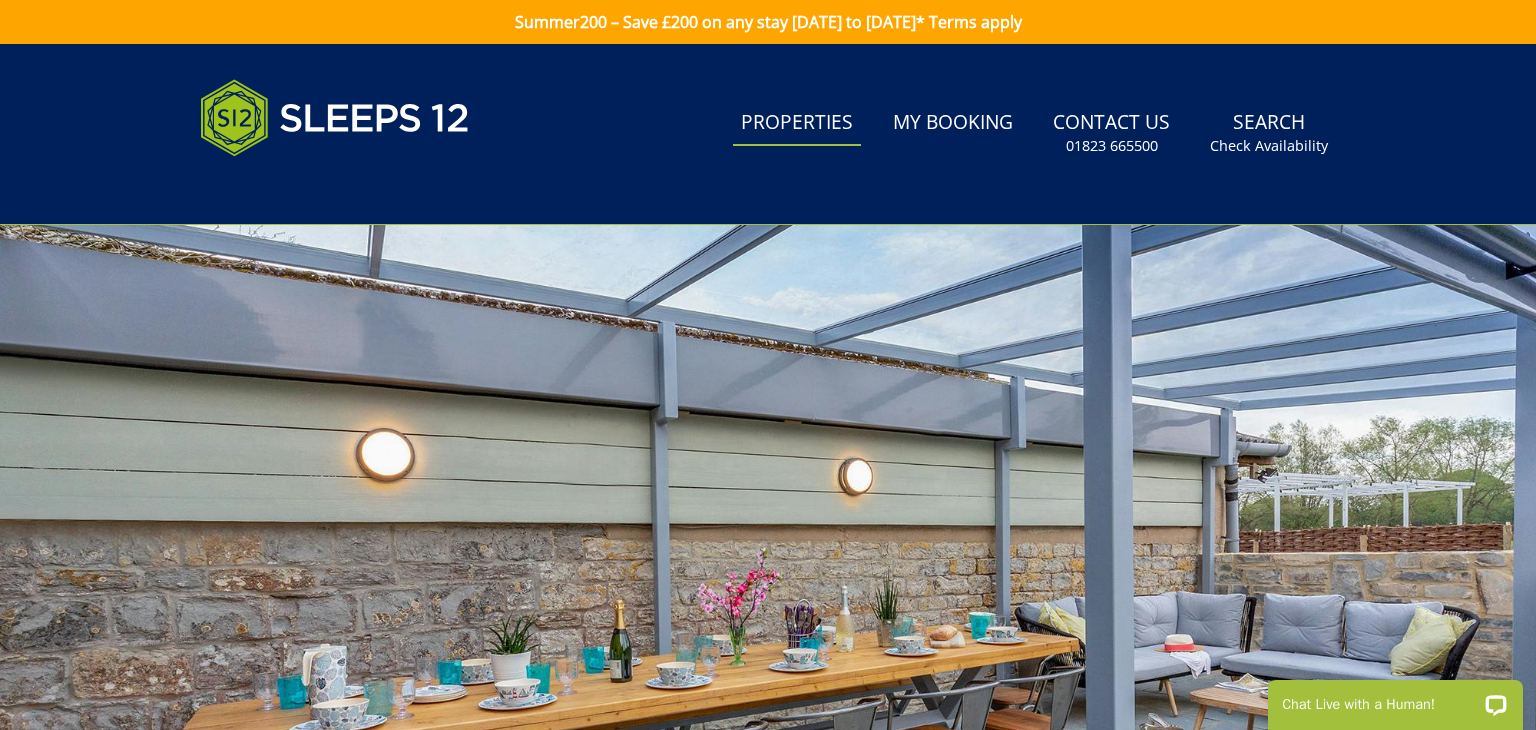 click on "Properties" at bounding box center [797, 123] 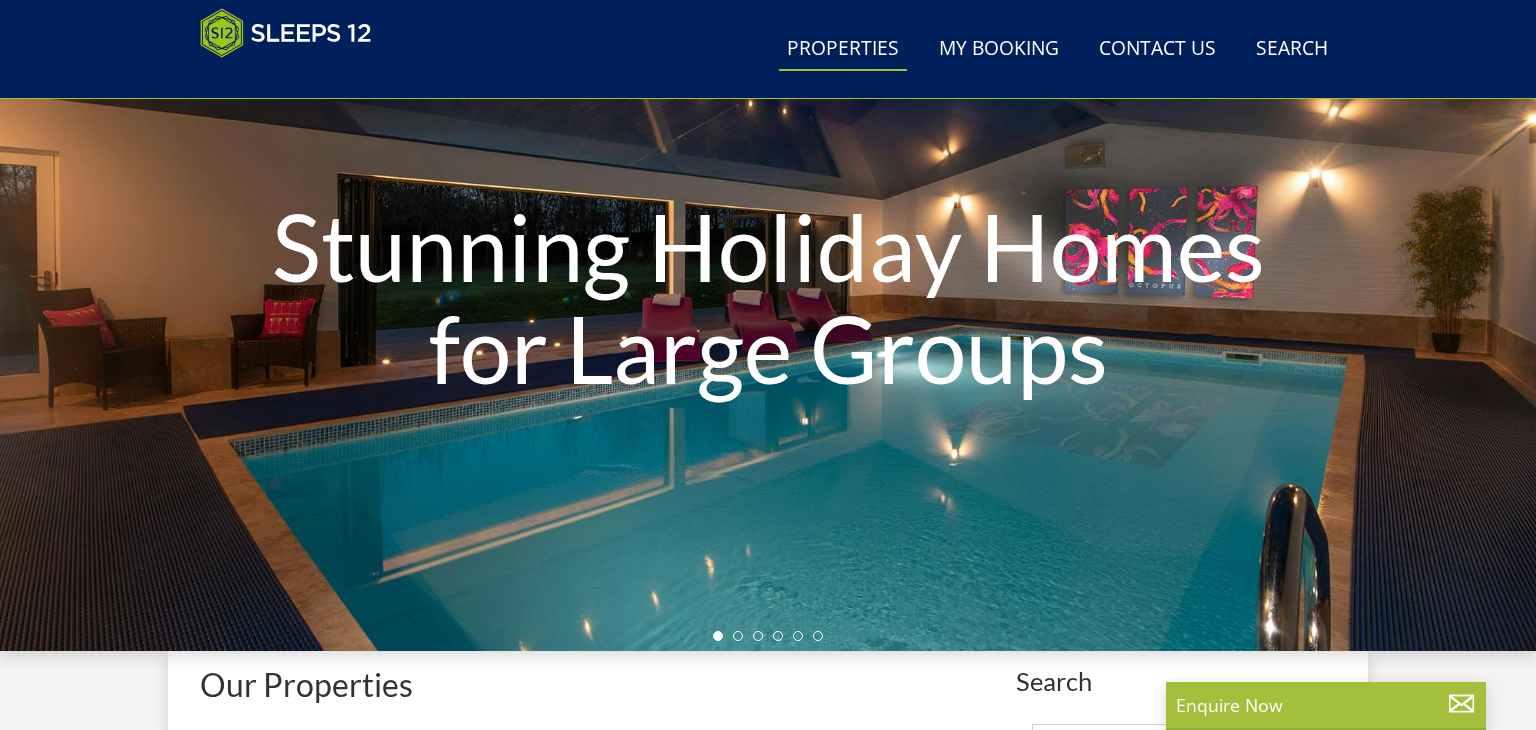 scroll, scrollTop: 193, scrollLeft: 0, axis: vertical 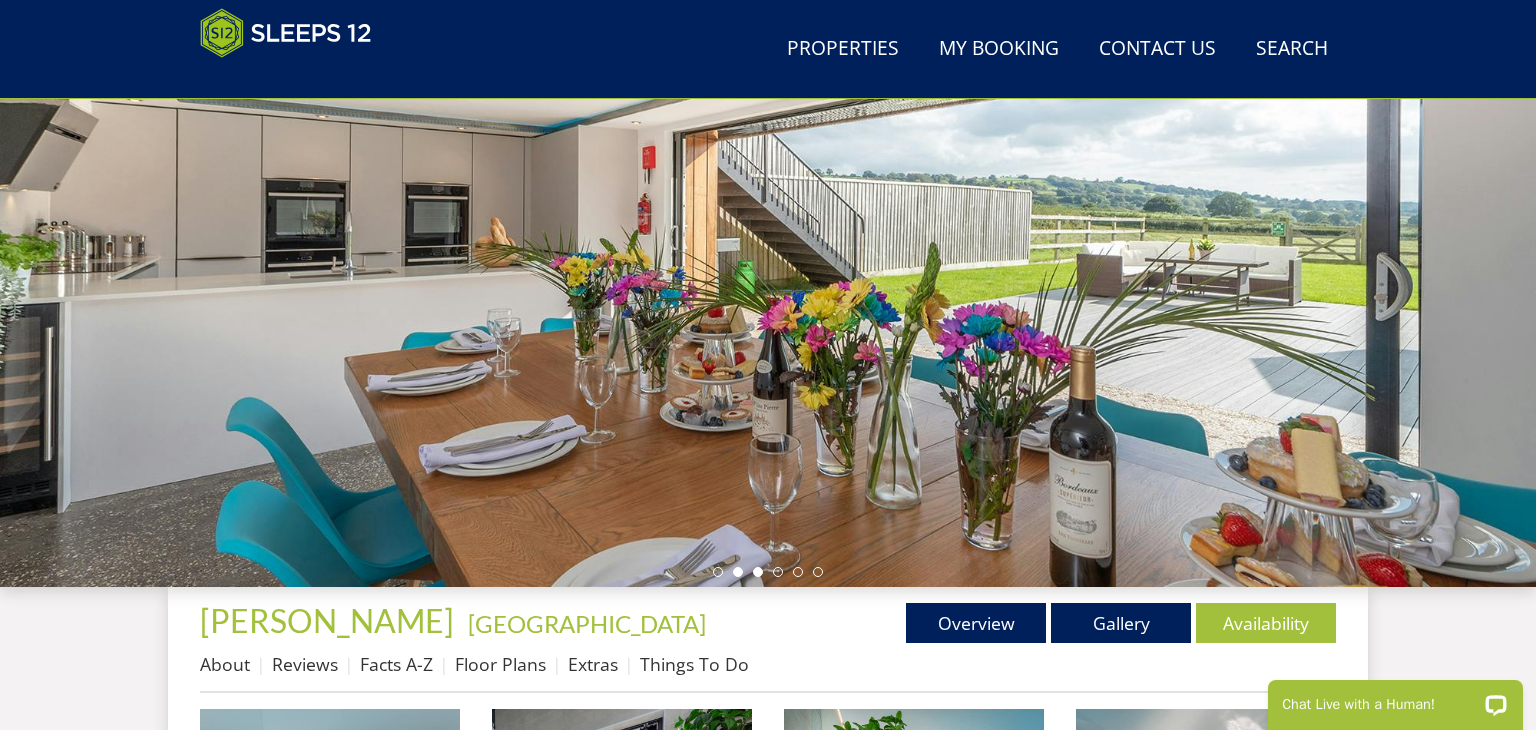 click at bounding box center (758, 572) 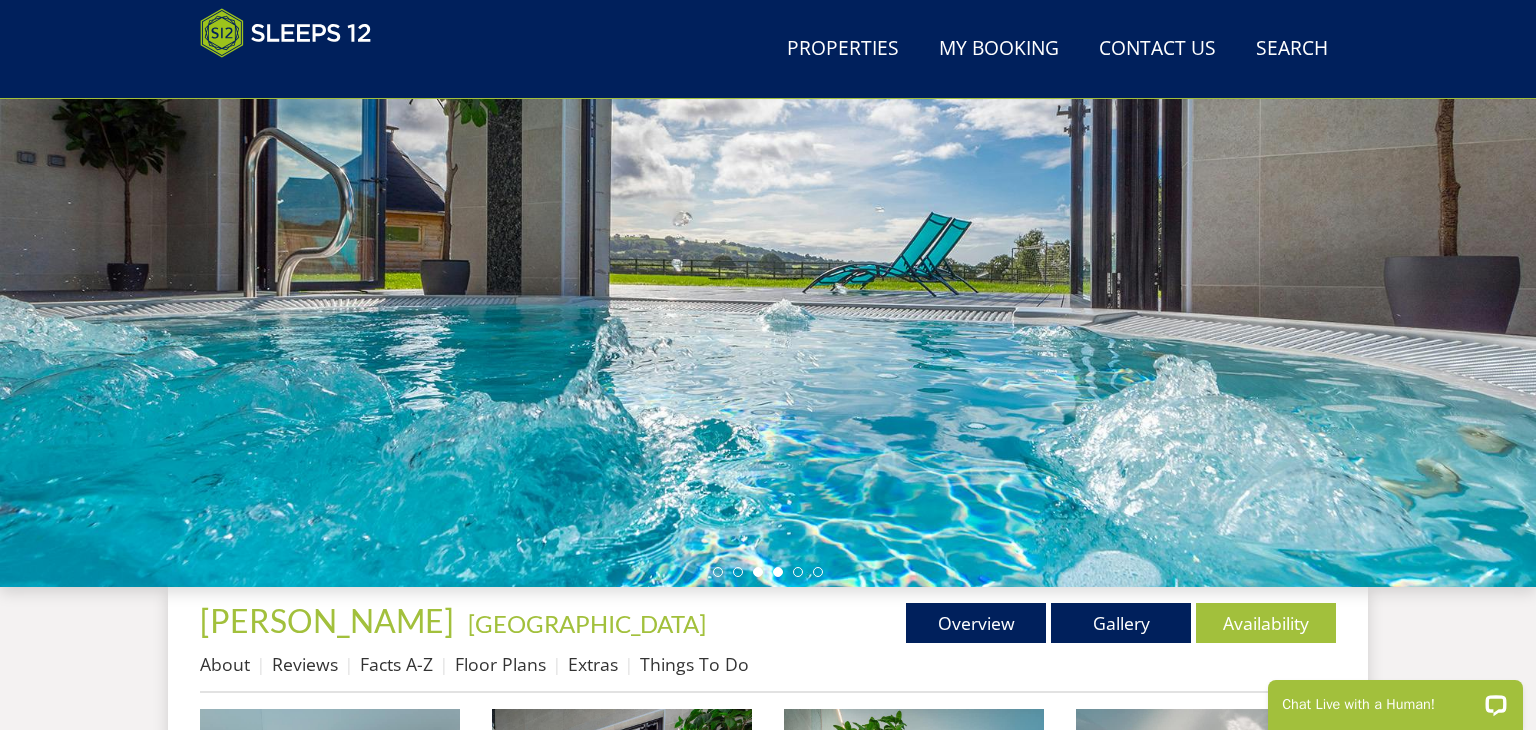 click at bounding box center [778, 572] 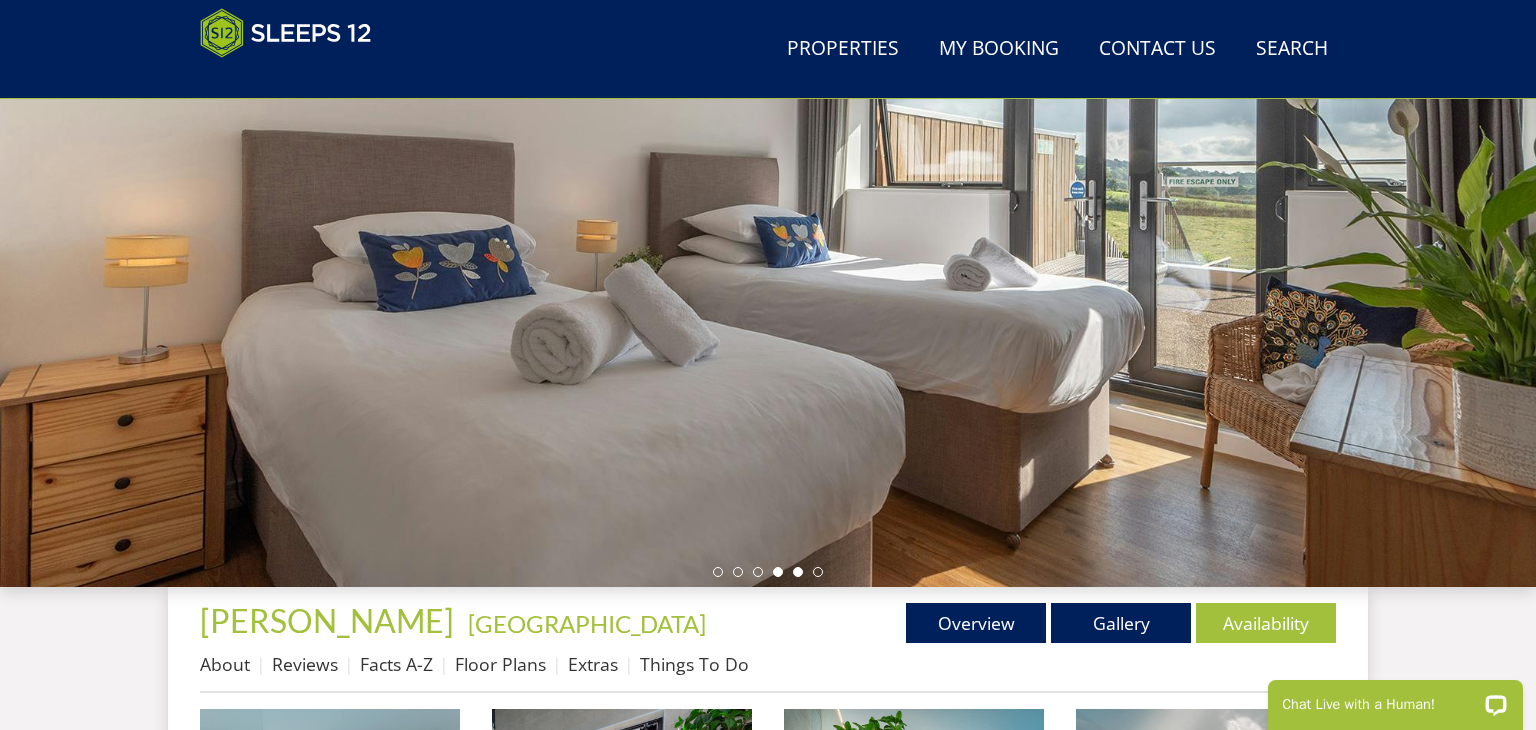 click at bounding box center [798, 572] 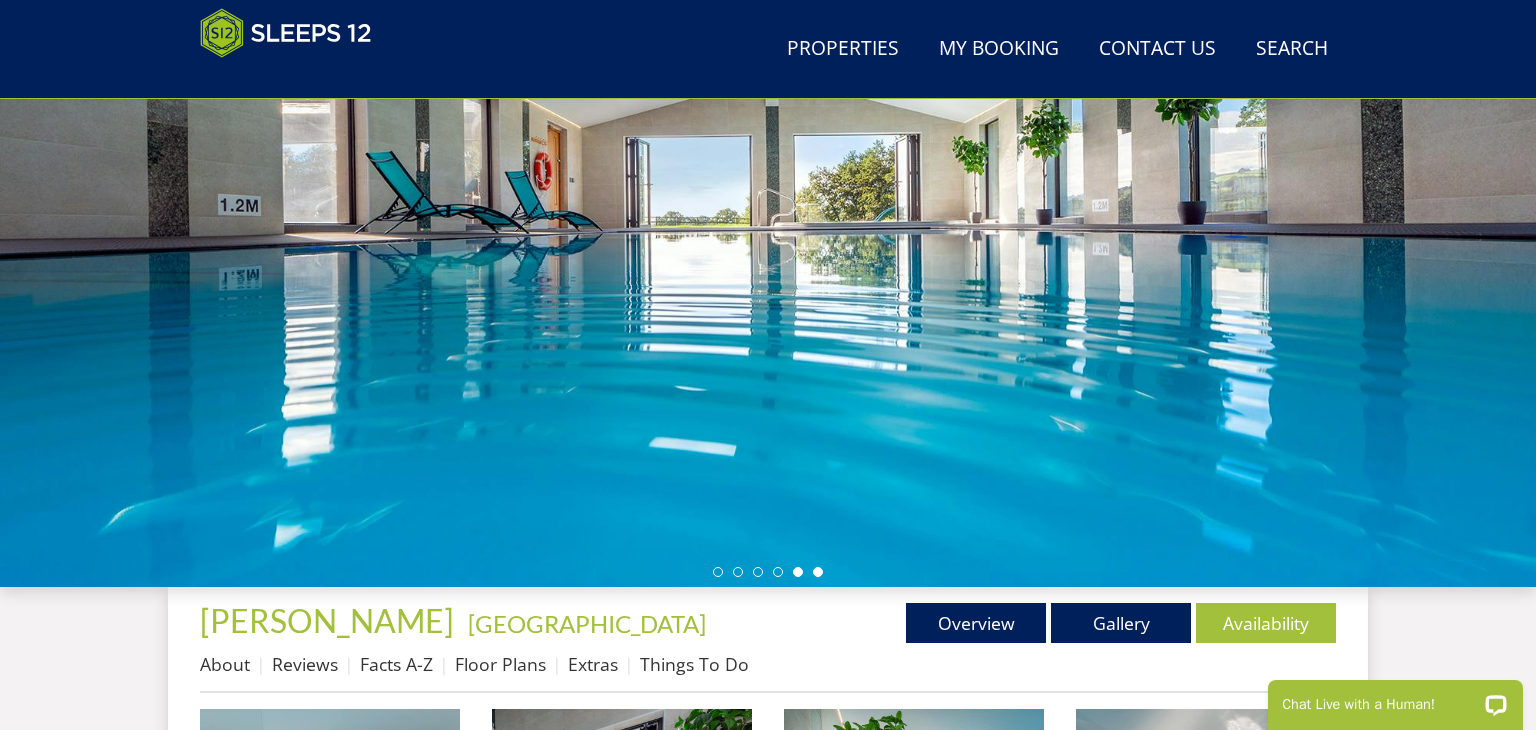 click at bounding box center (818, 572) 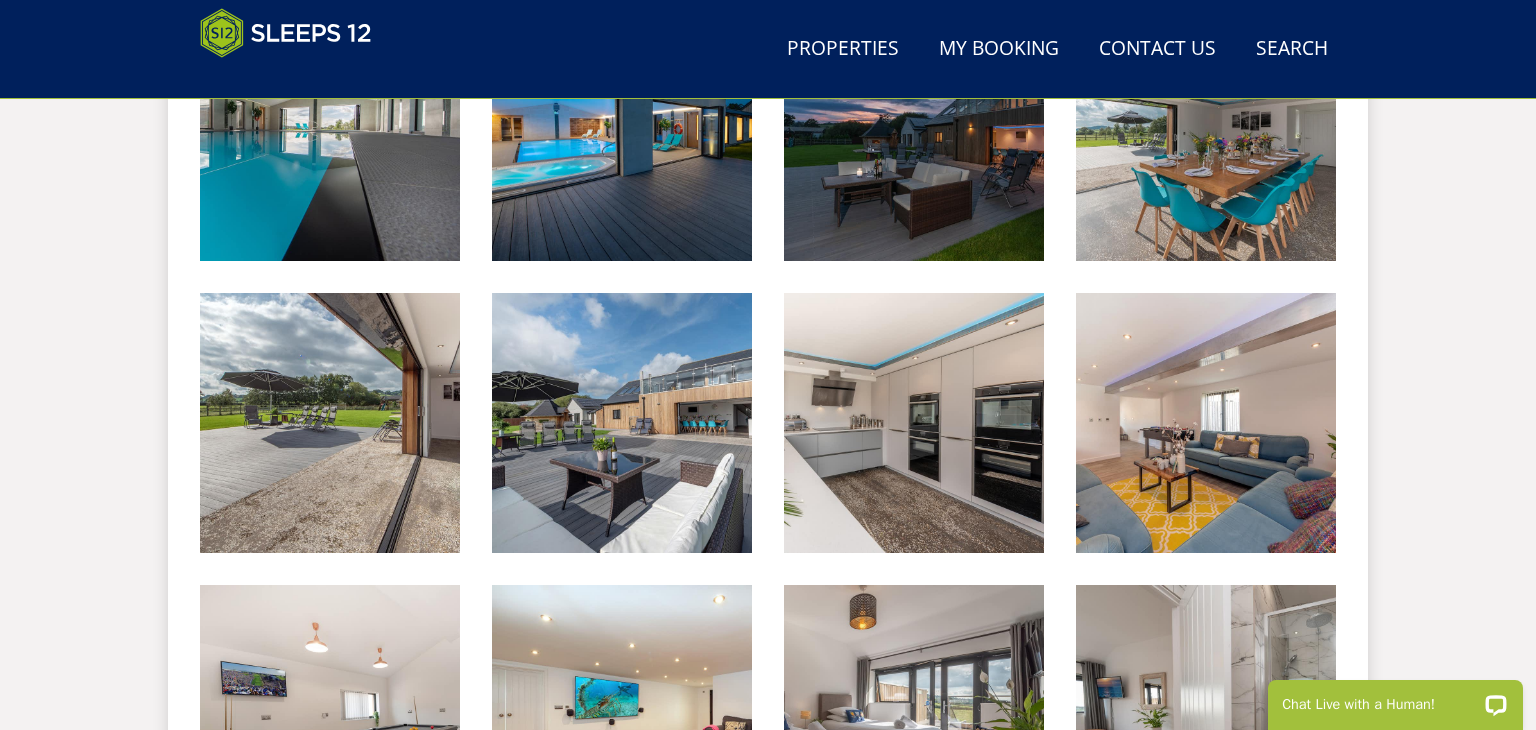 scroll, scrollTop: 1251, scrollLeft: 0, axis: vertical 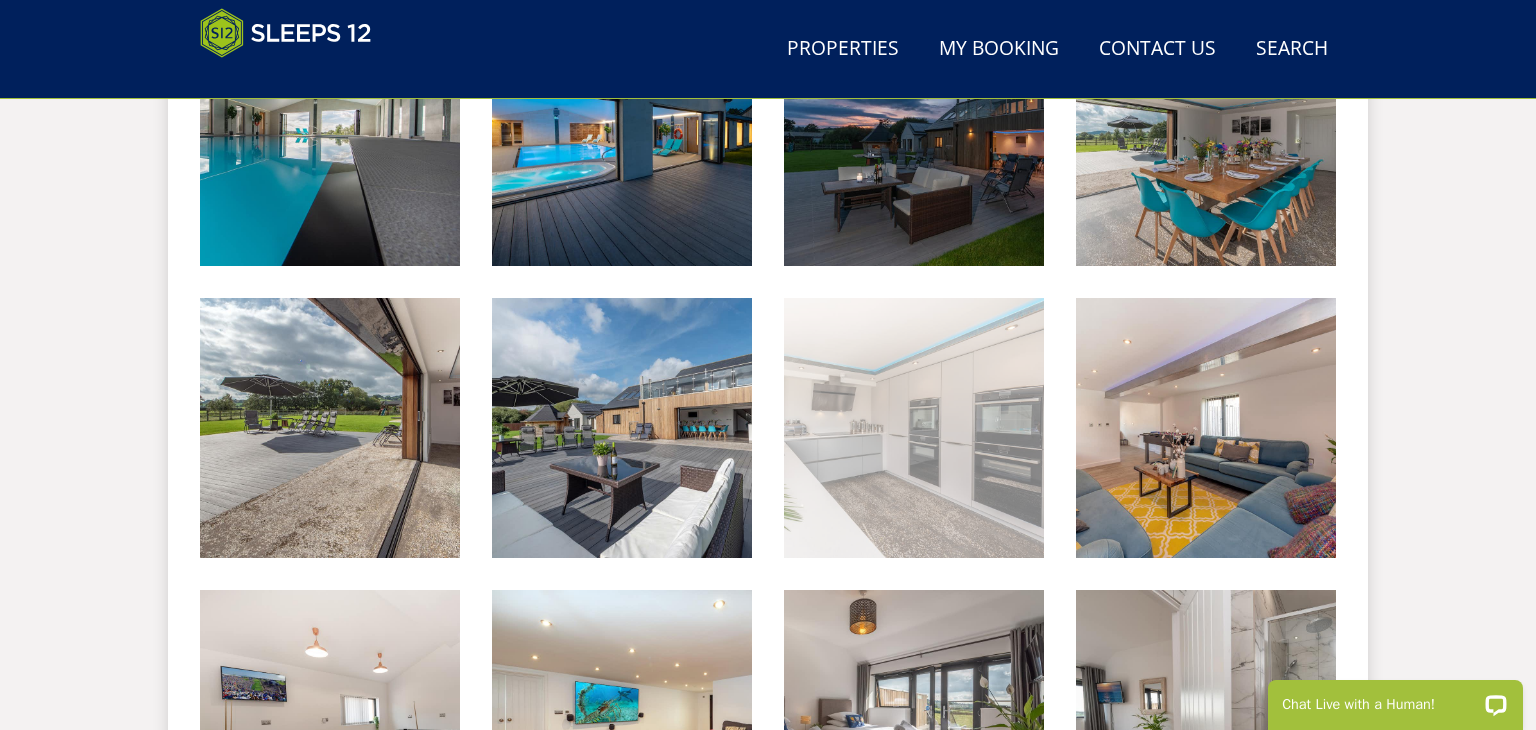 click at bounding box center [914, 428] 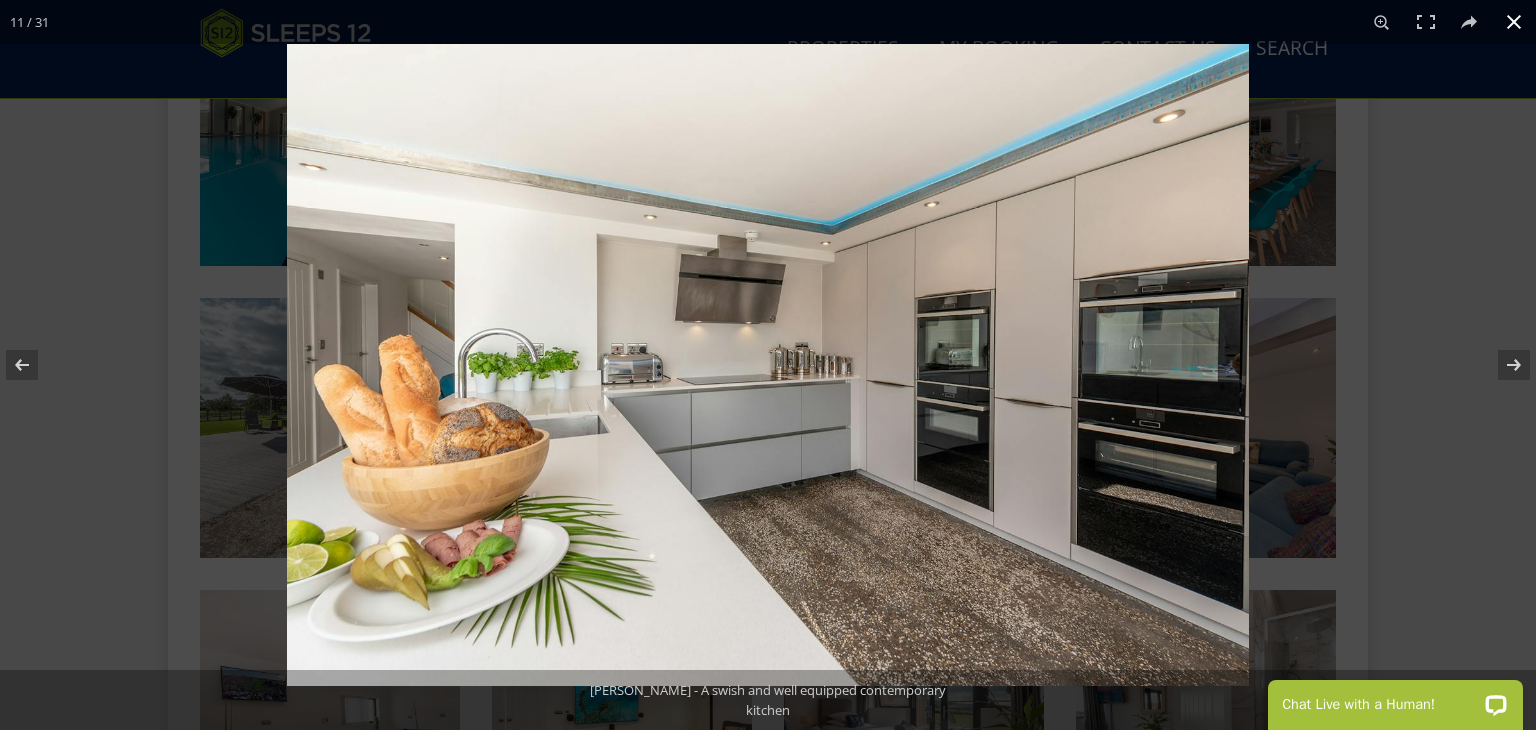 click at bounding box center (1055, 409) 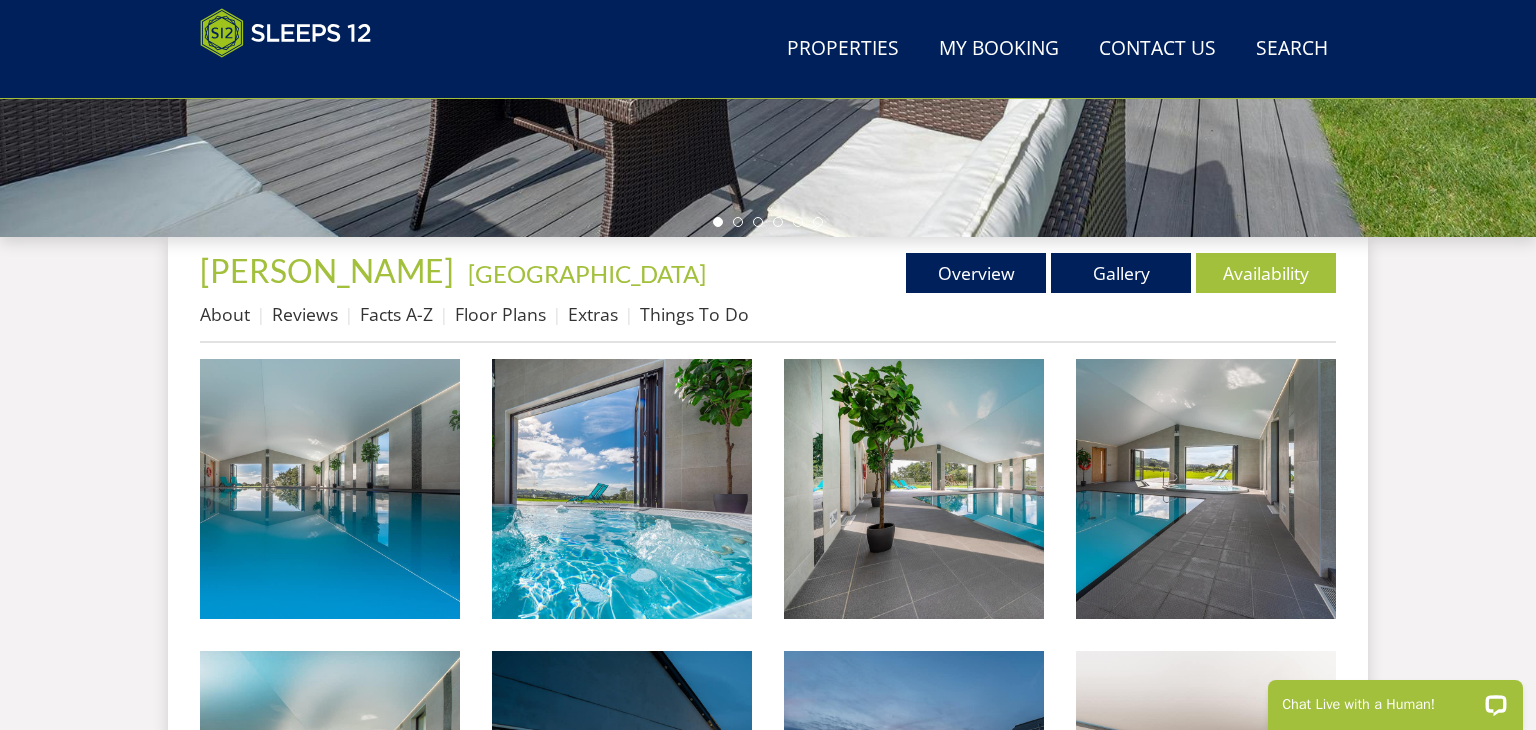 scroll, scrollTop: 544, scrollLeft: 0, axis: vertical 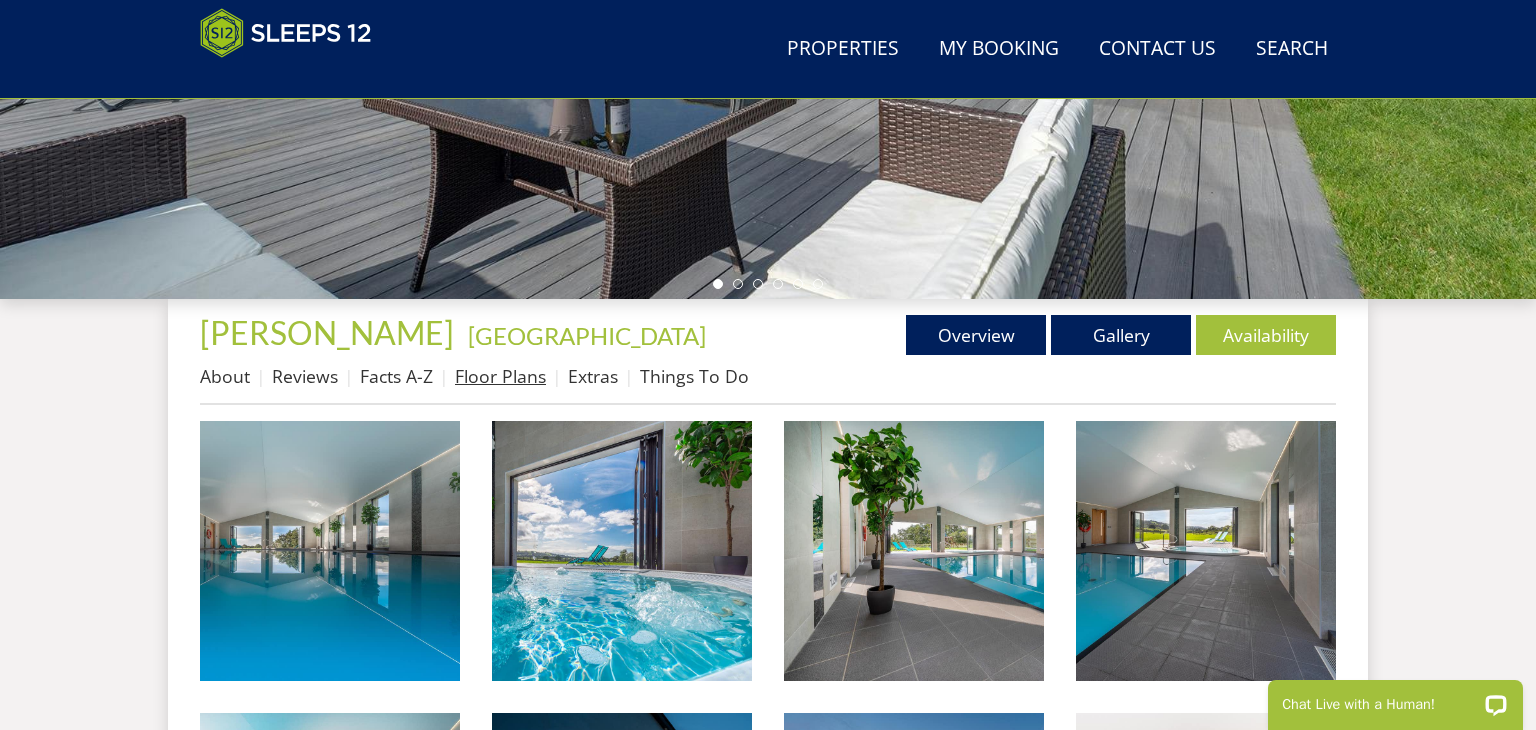 click on "Floor Plans" at bounding box center [500, 376] 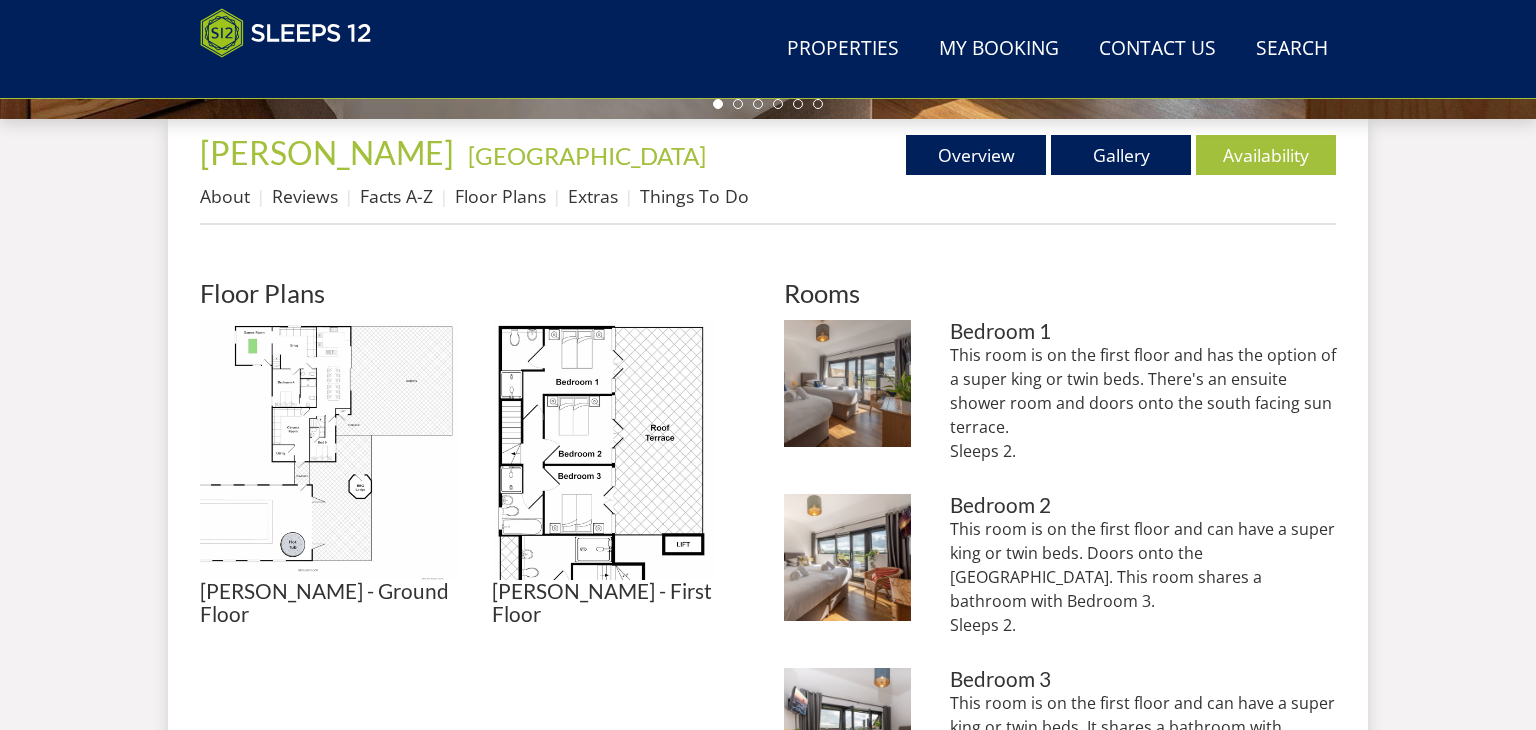 scroll, scrollTop: 761, scrollLeft: 0, axis: vertical 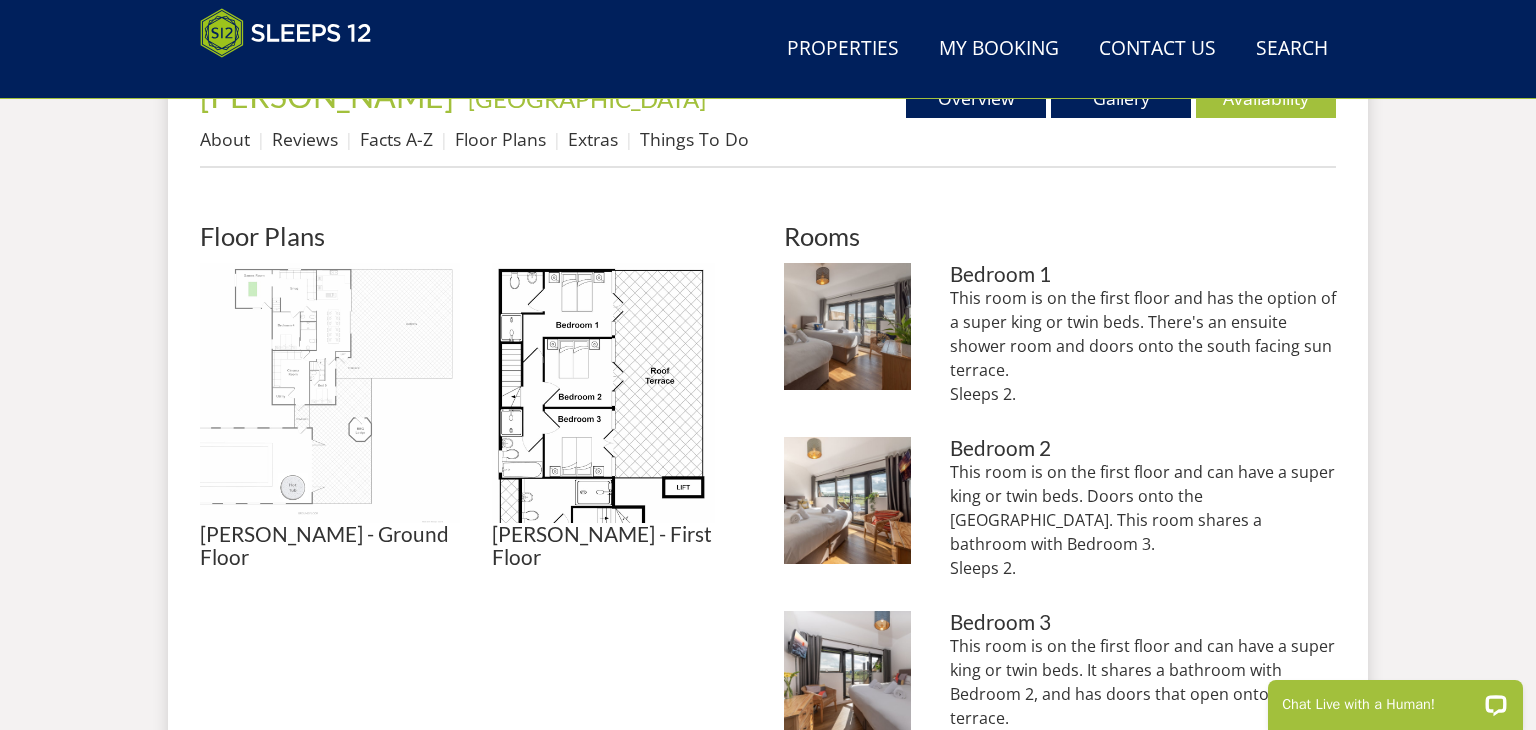 click at bounding box center (330, 393) 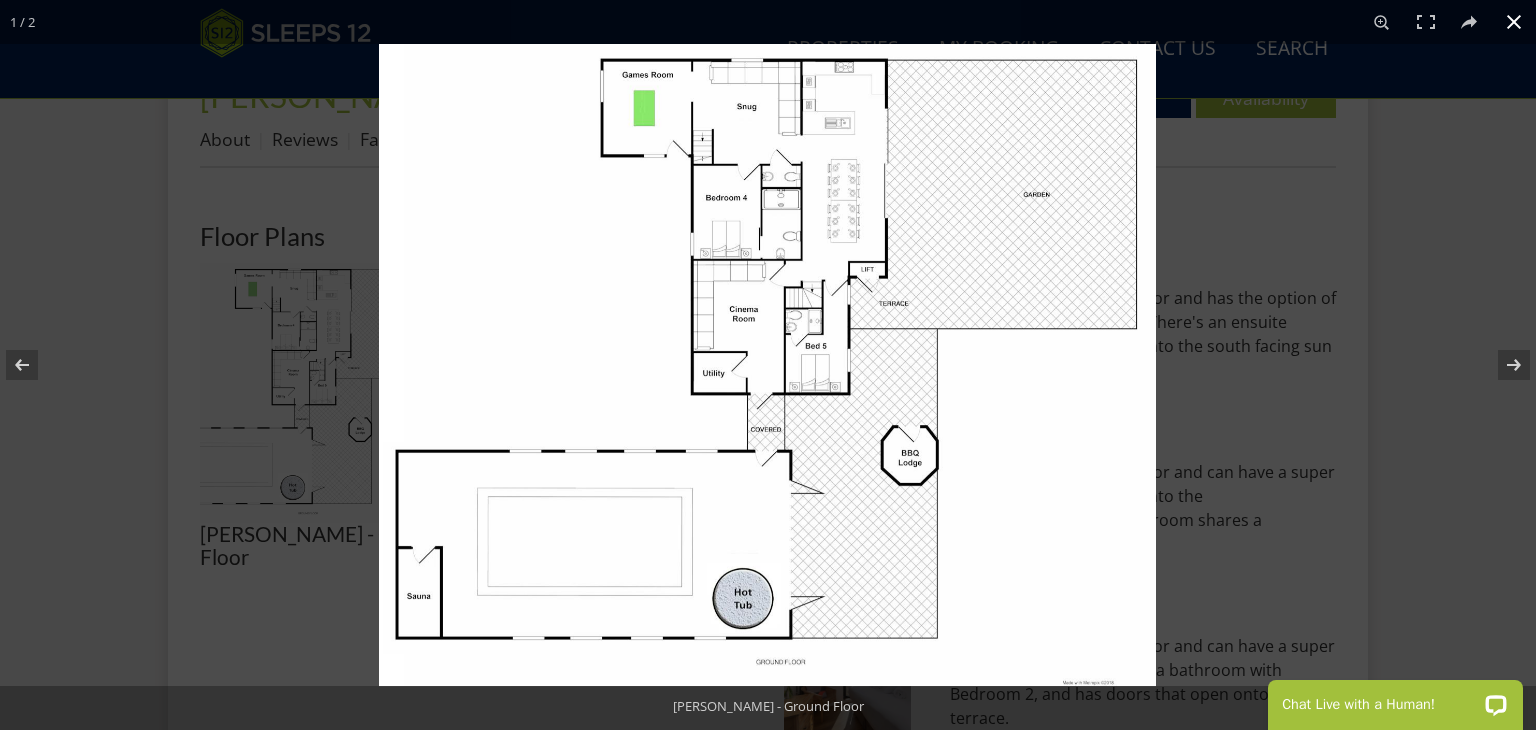 click at bounding box center [1147, 409] 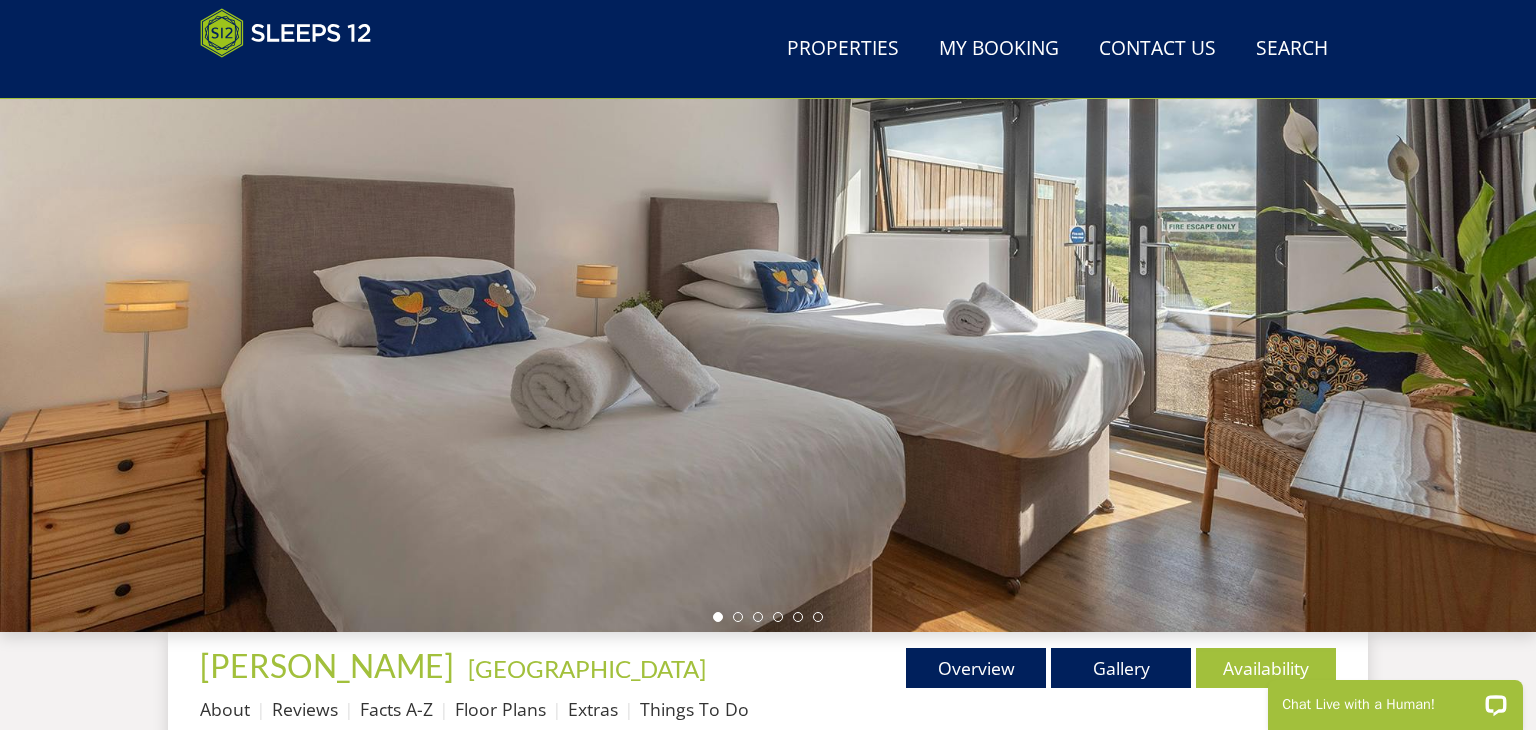 scroll, scrollTop: 212, scrollLeft: 0, axis: vertical 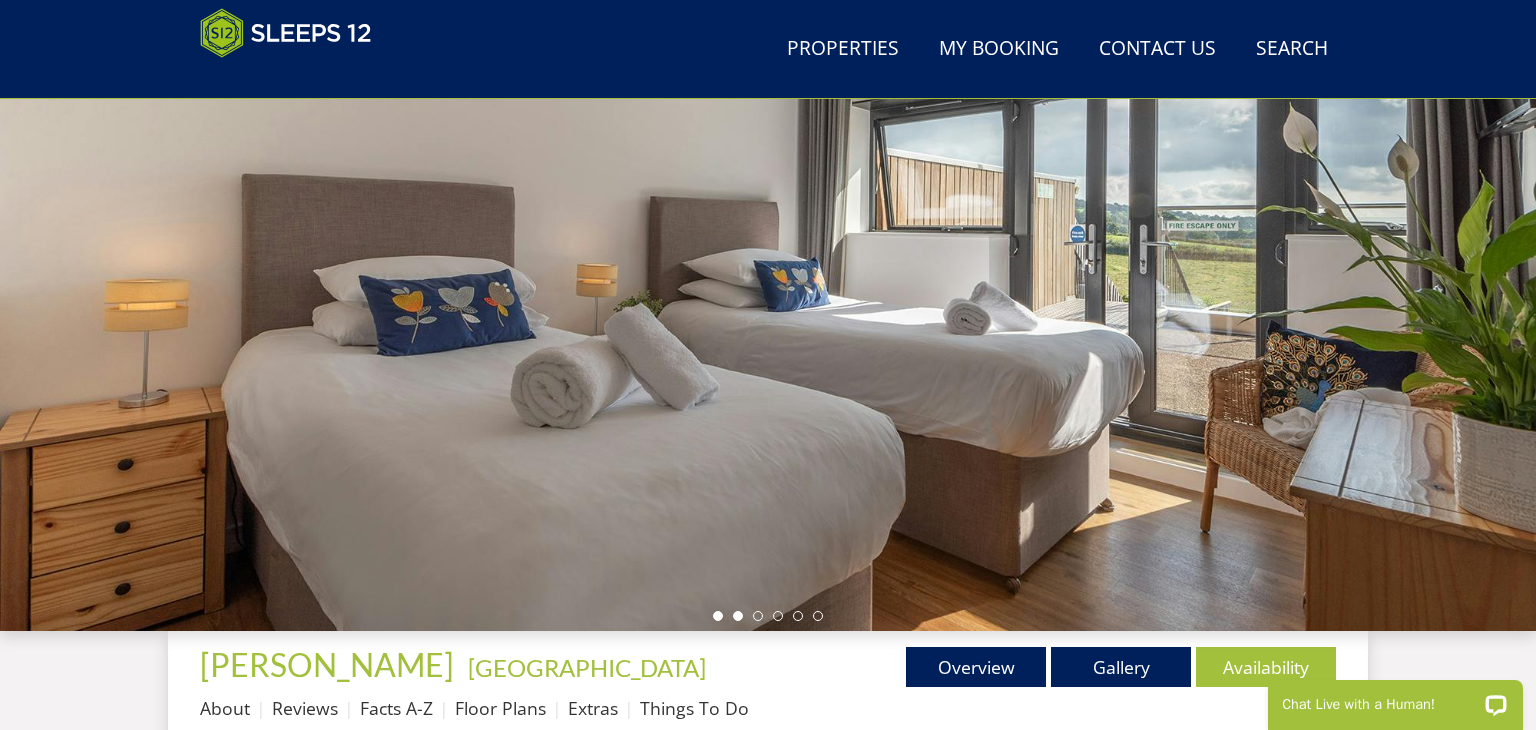 click at bounding box center [738, 616] 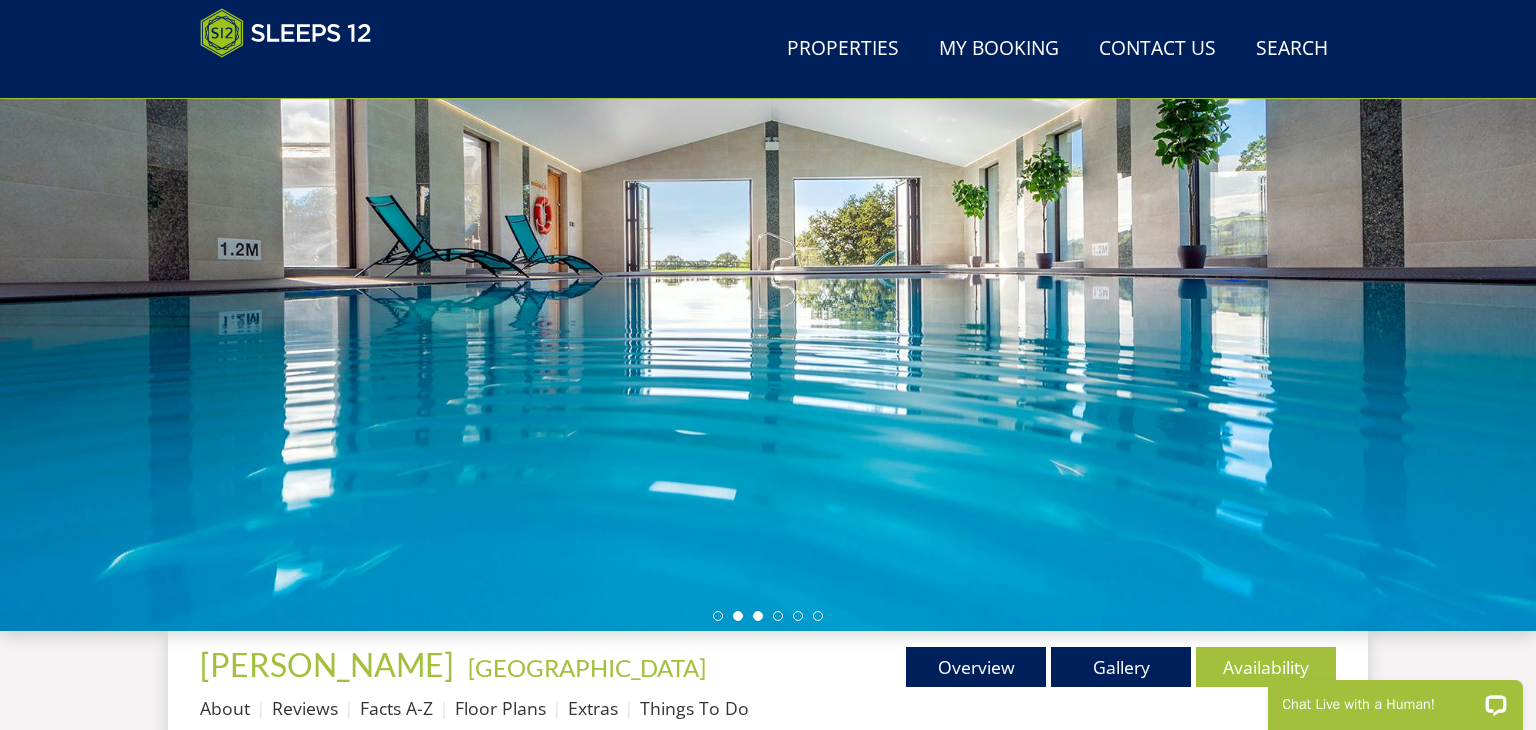 click at bounding box center [758, 616] 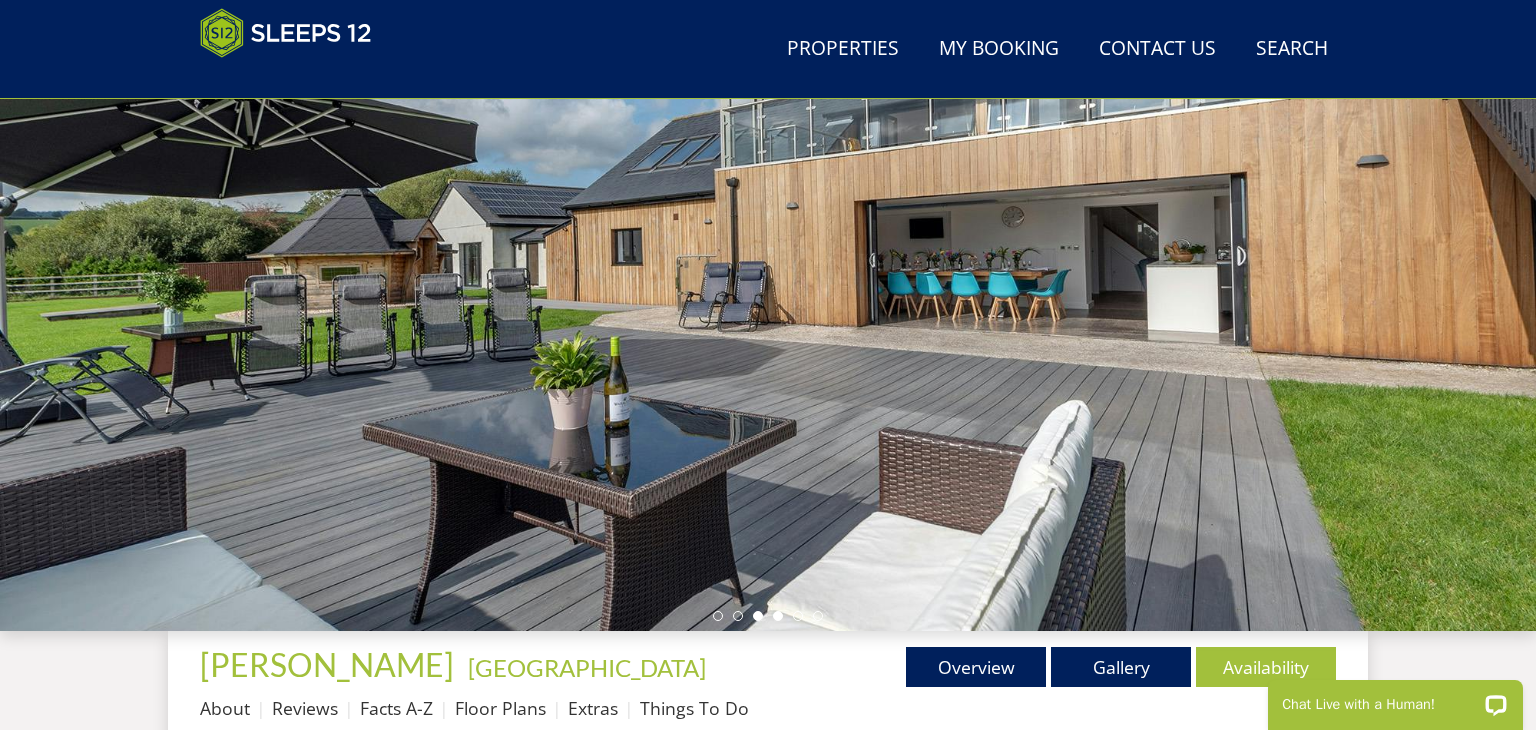 click at bounding box center [778, 616] 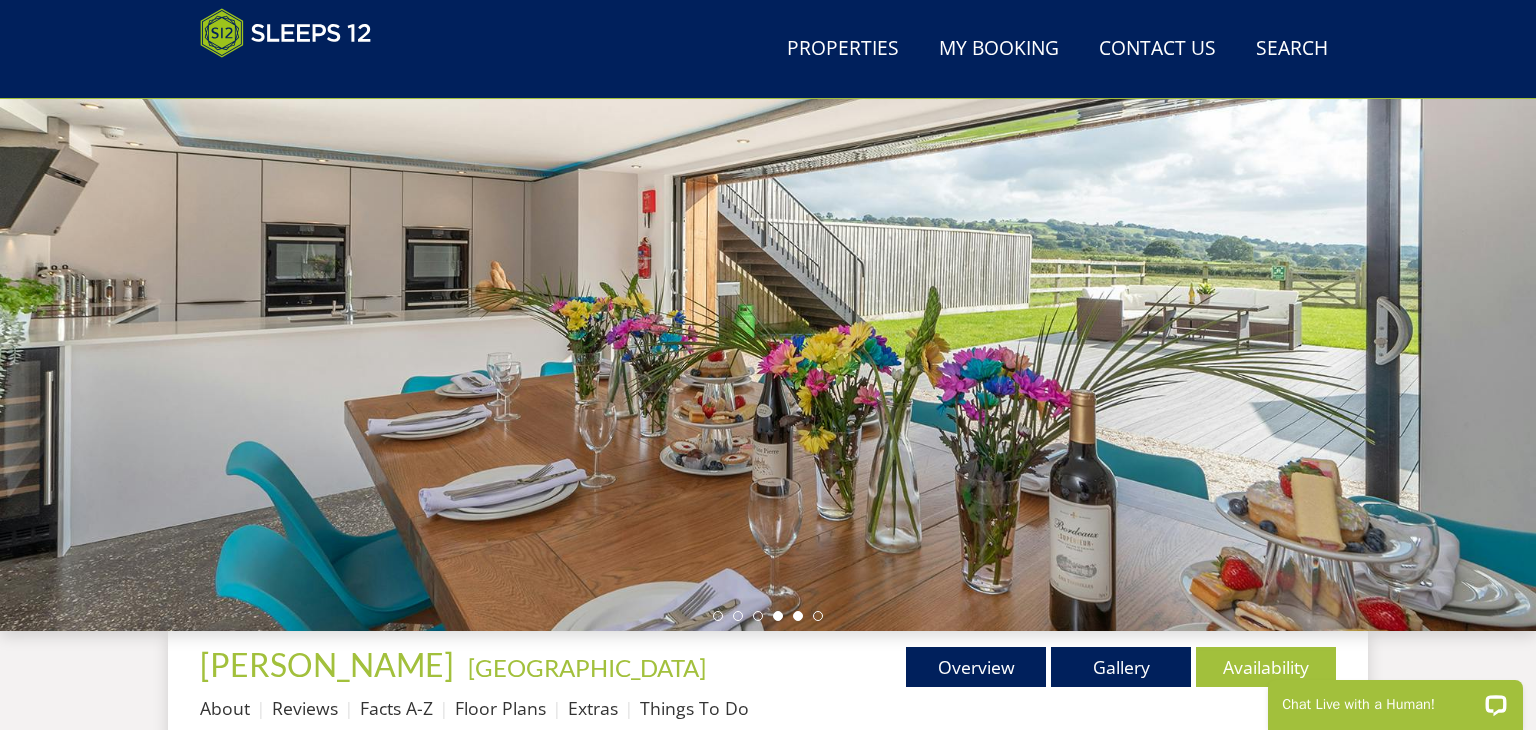 click at bounding box center [798, 616] 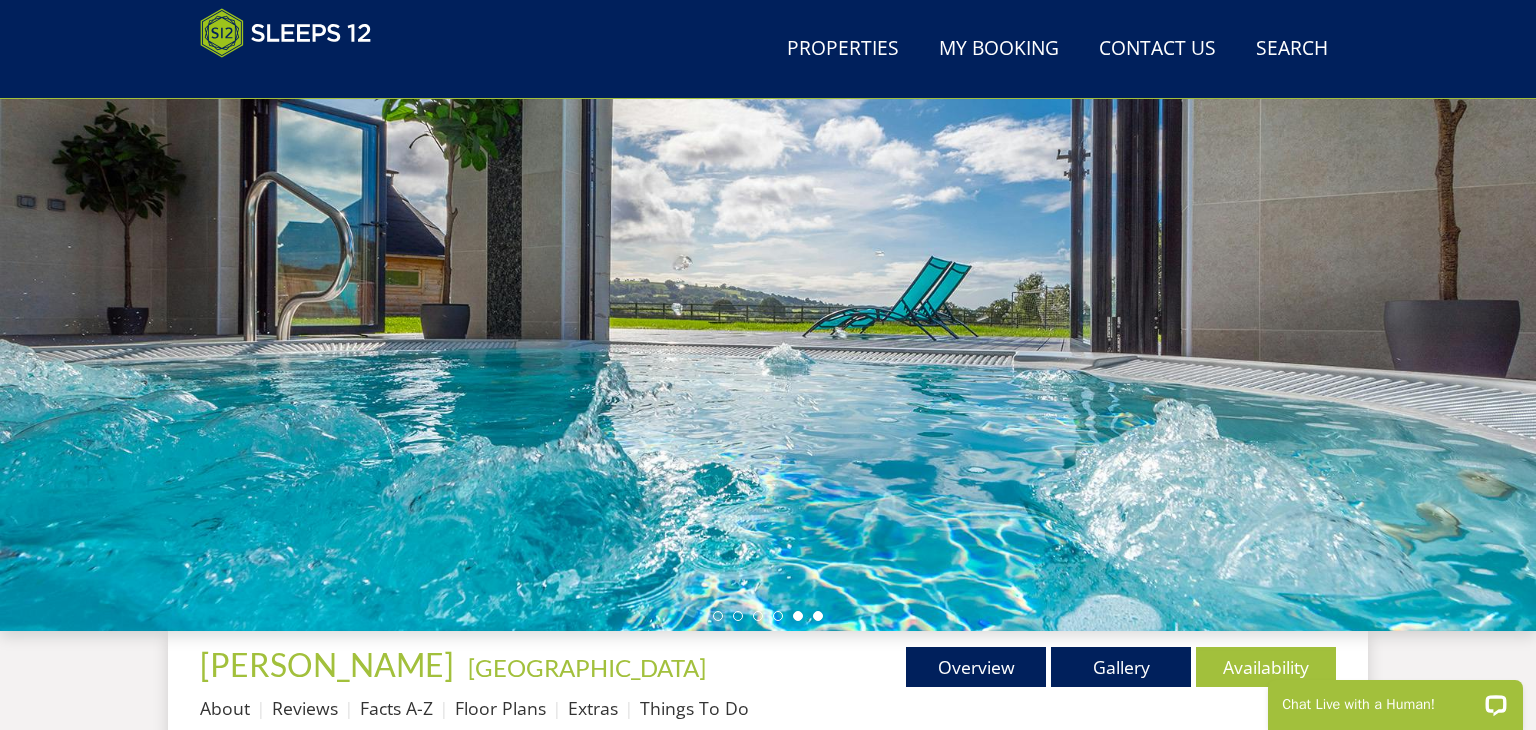 click at bounding box center (818, 616) 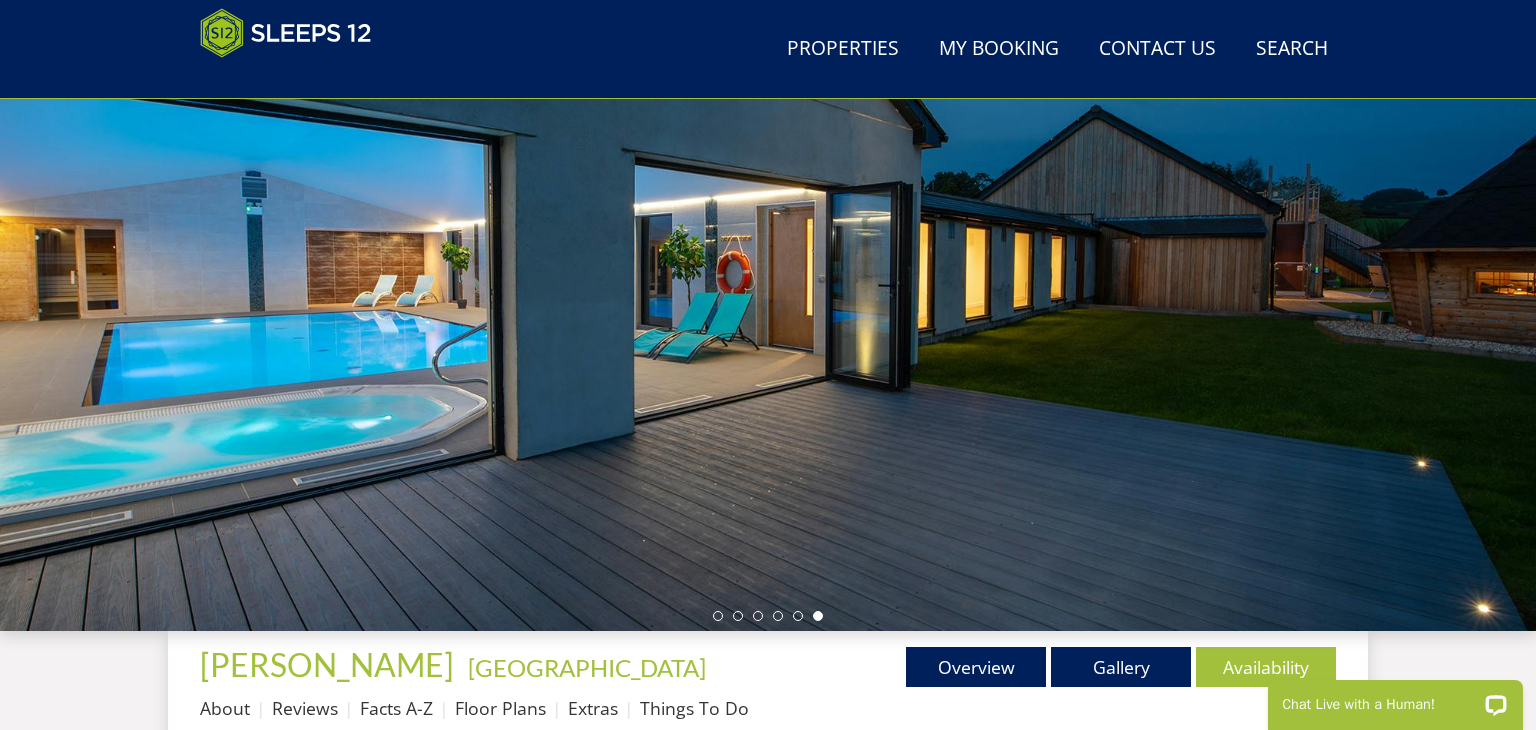 click on "Properties
Shires
-  Devon
Overview
Gallery
Availability
About
Reviews
Facts A-Z
Floor Plans
Extras
Things To Do" at bounding box center [768, 692] 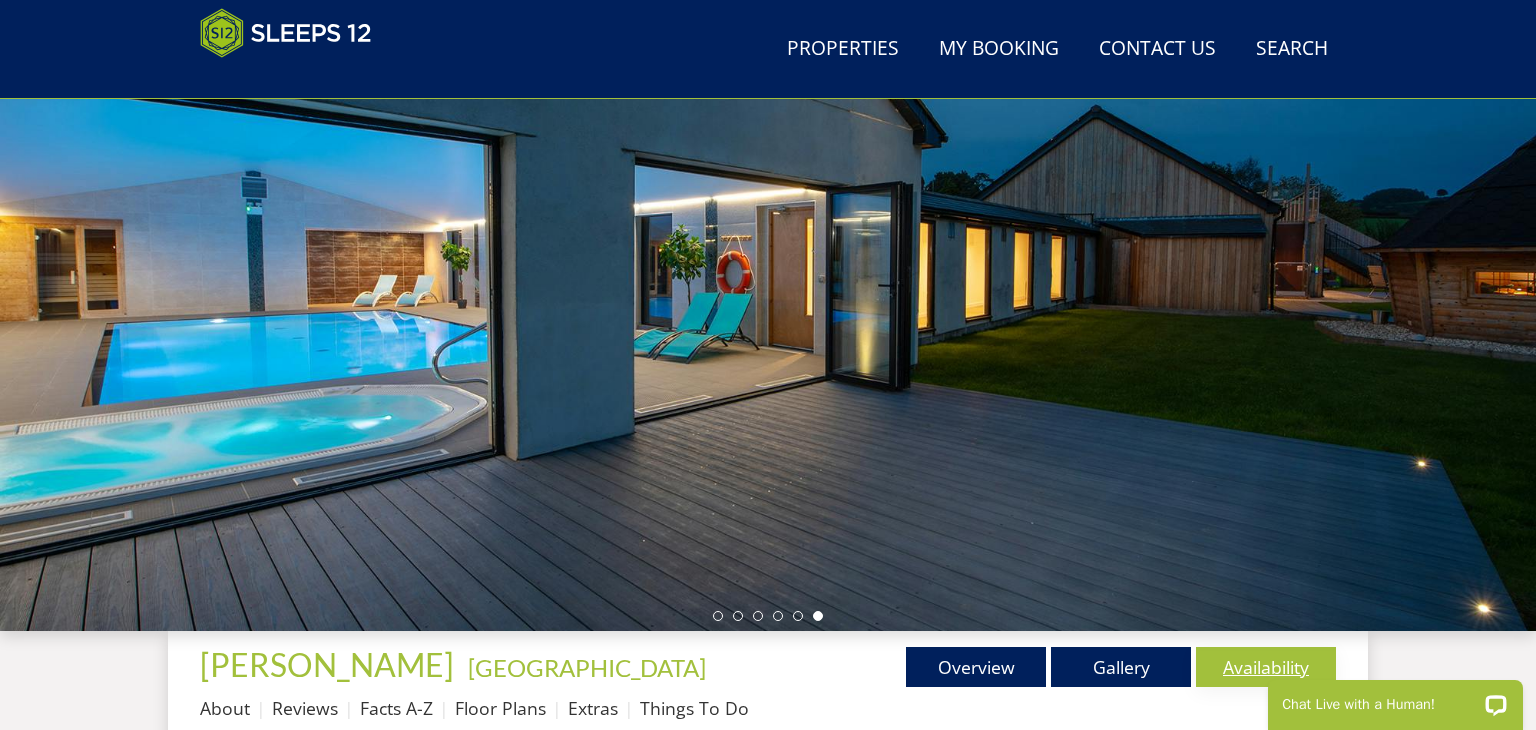 click on "Availability" at bounding box center [1266, 667] 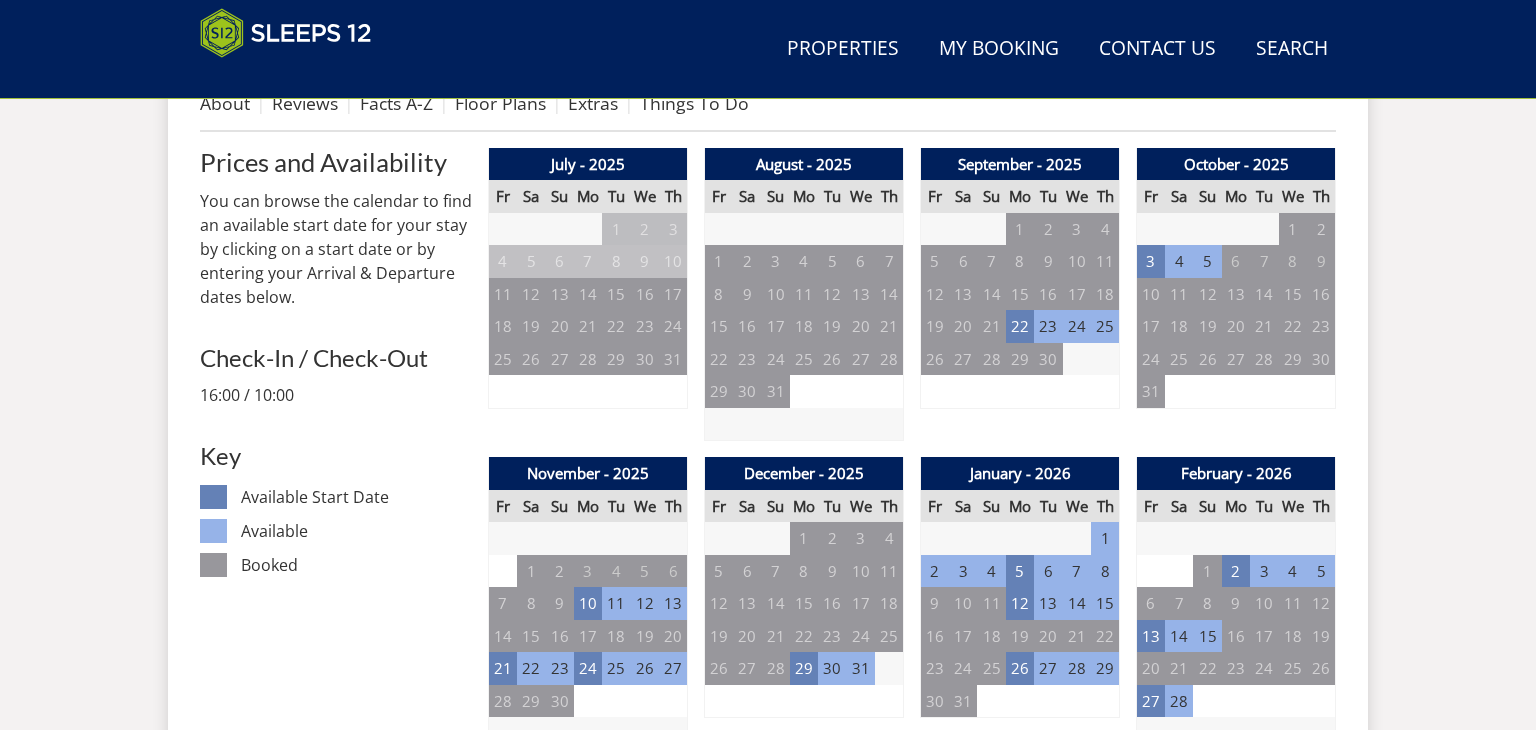 scroll, scrollTop: 819, scrollLeft: 0, axis: vertical 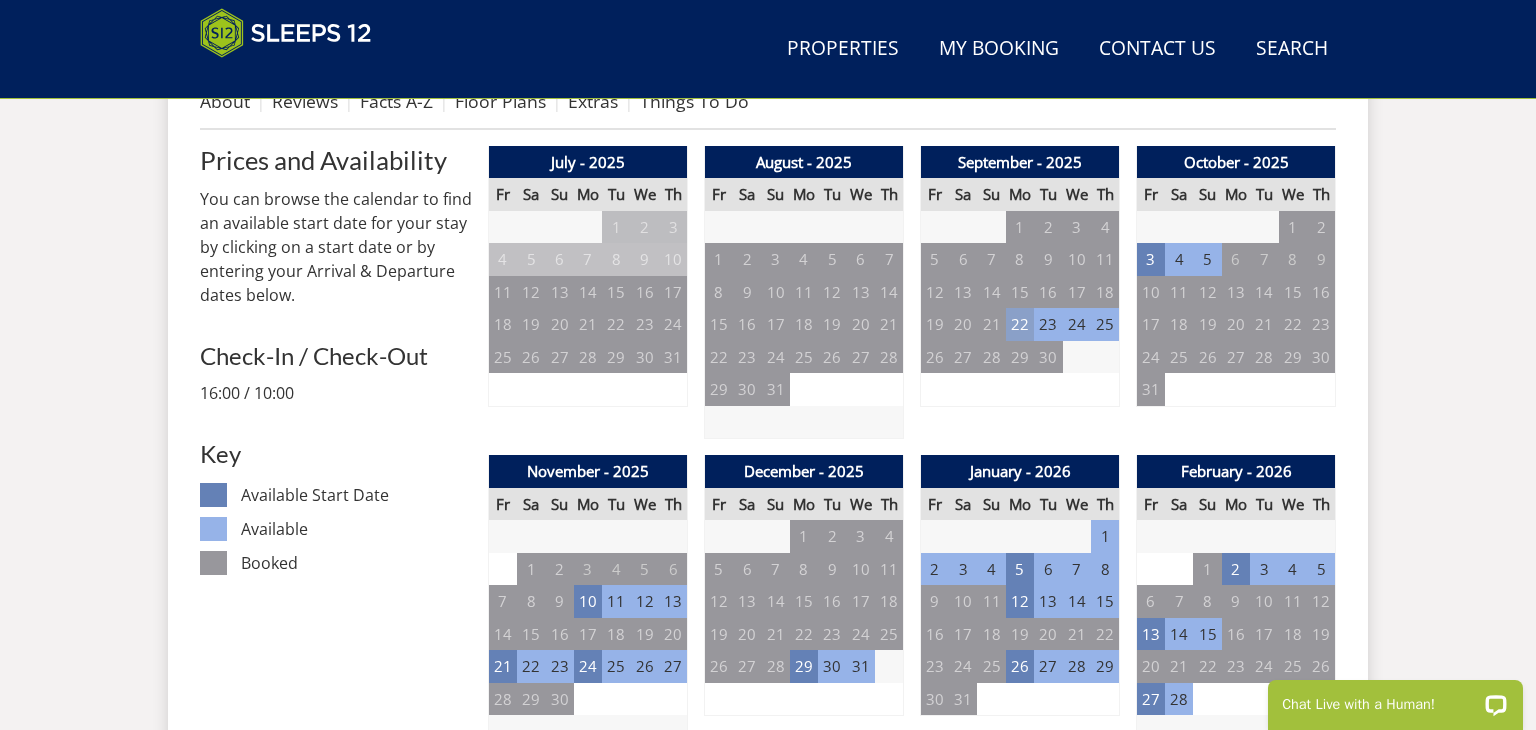 click on "22" at bounding box center [1020, 324] 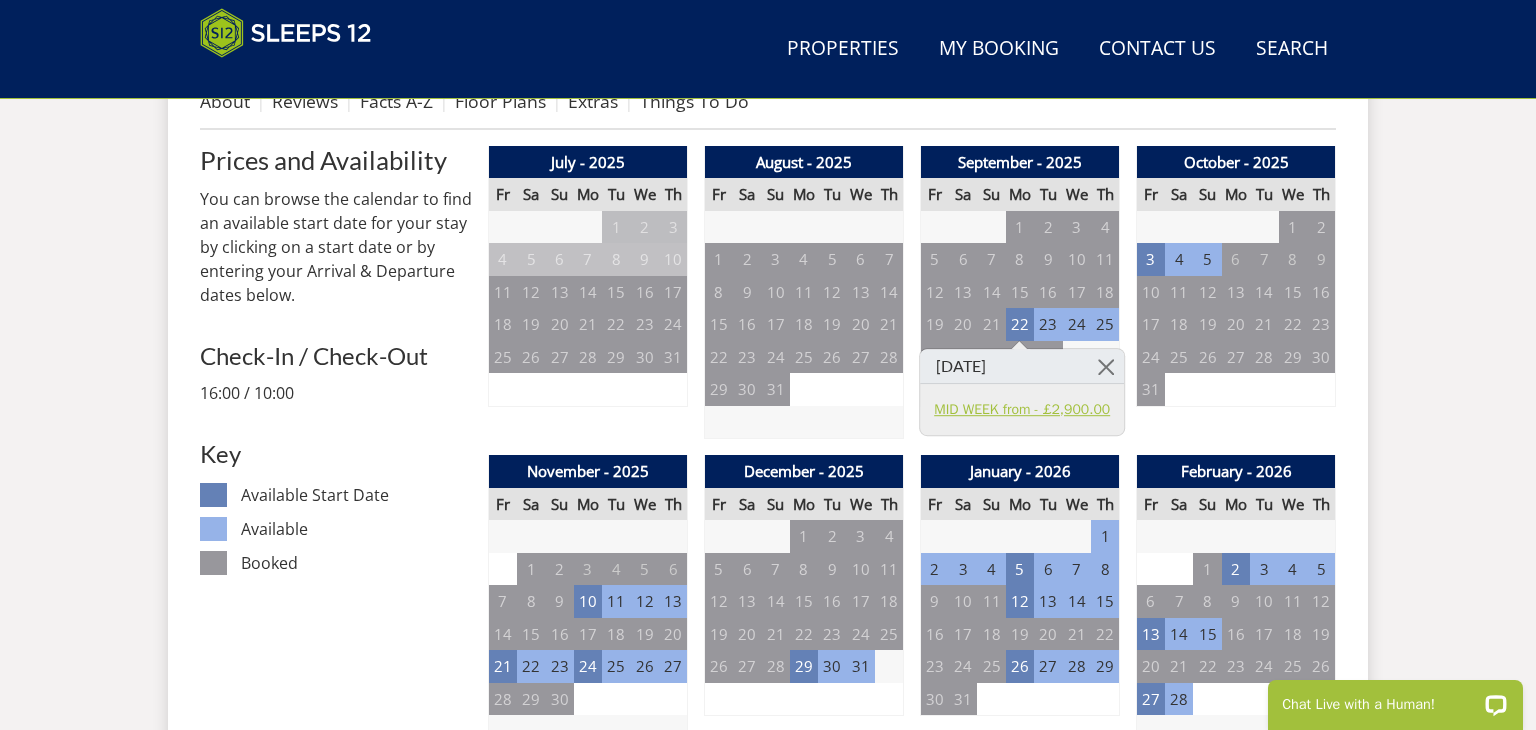 click on "MID WEEK from  - £2,900.00" at bounding box center [1022, 409] 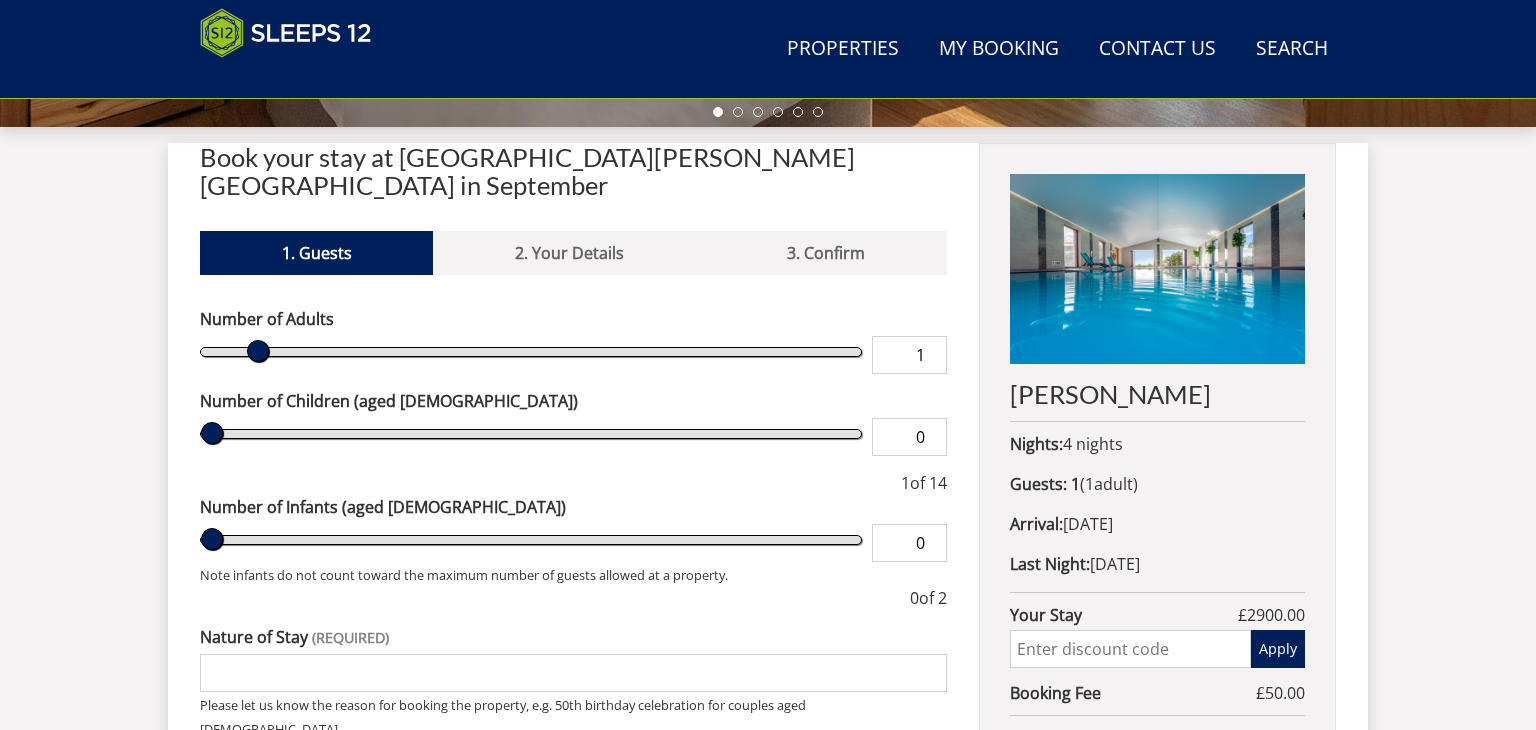 scroll, scrollTop: 775, scrollLeft: 0, axis: vertical 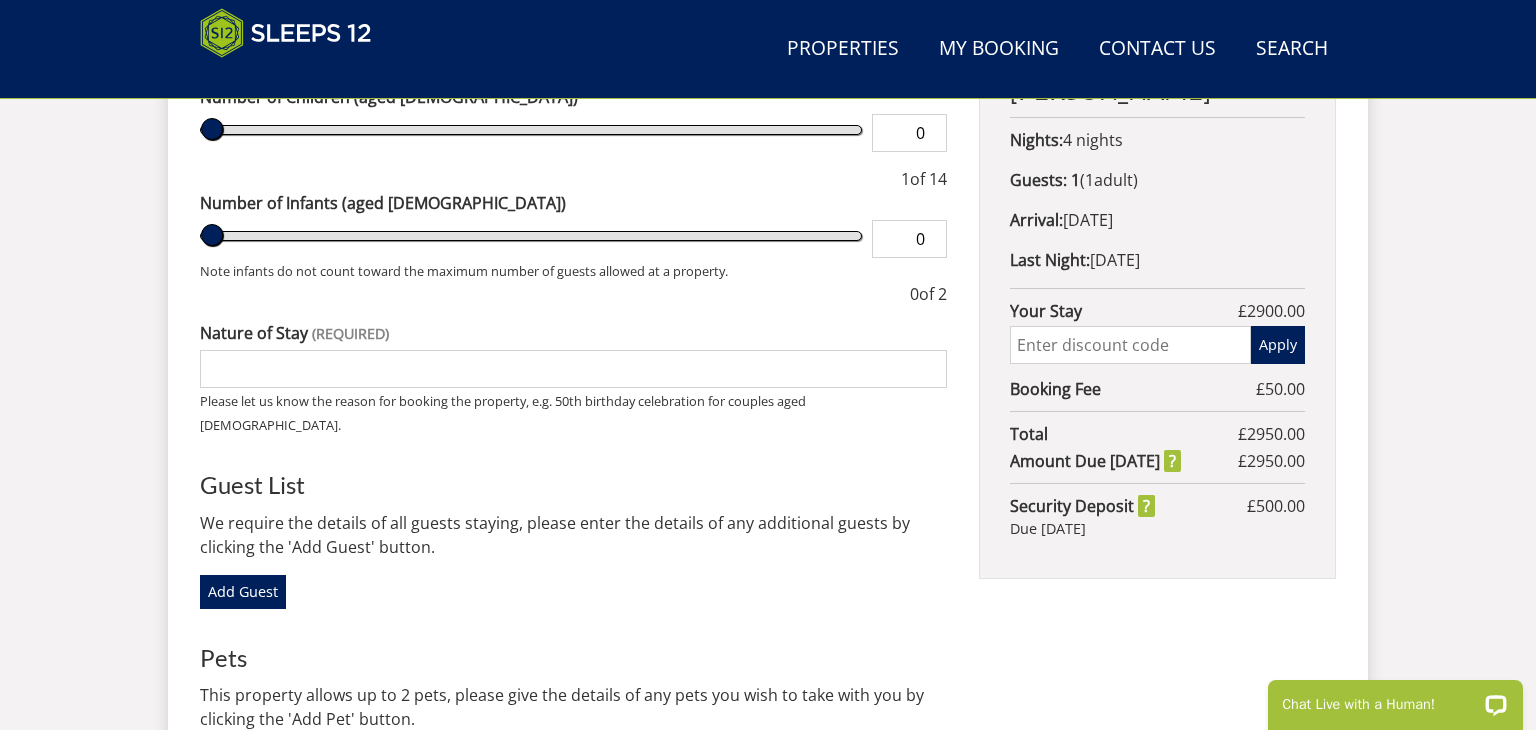 click at bounding box center (1130, 345) 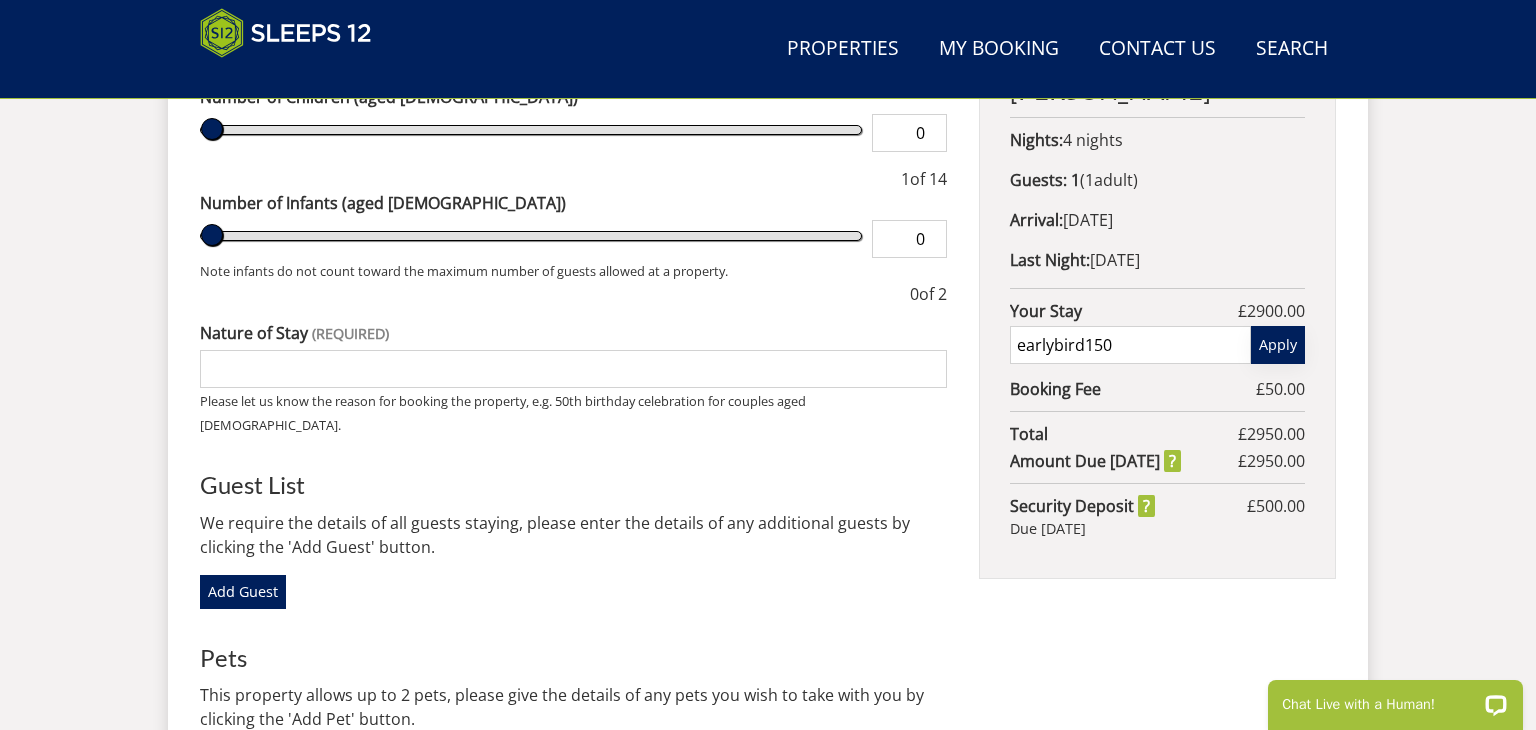 click on "Apply" at bounding box center (1278, 345) 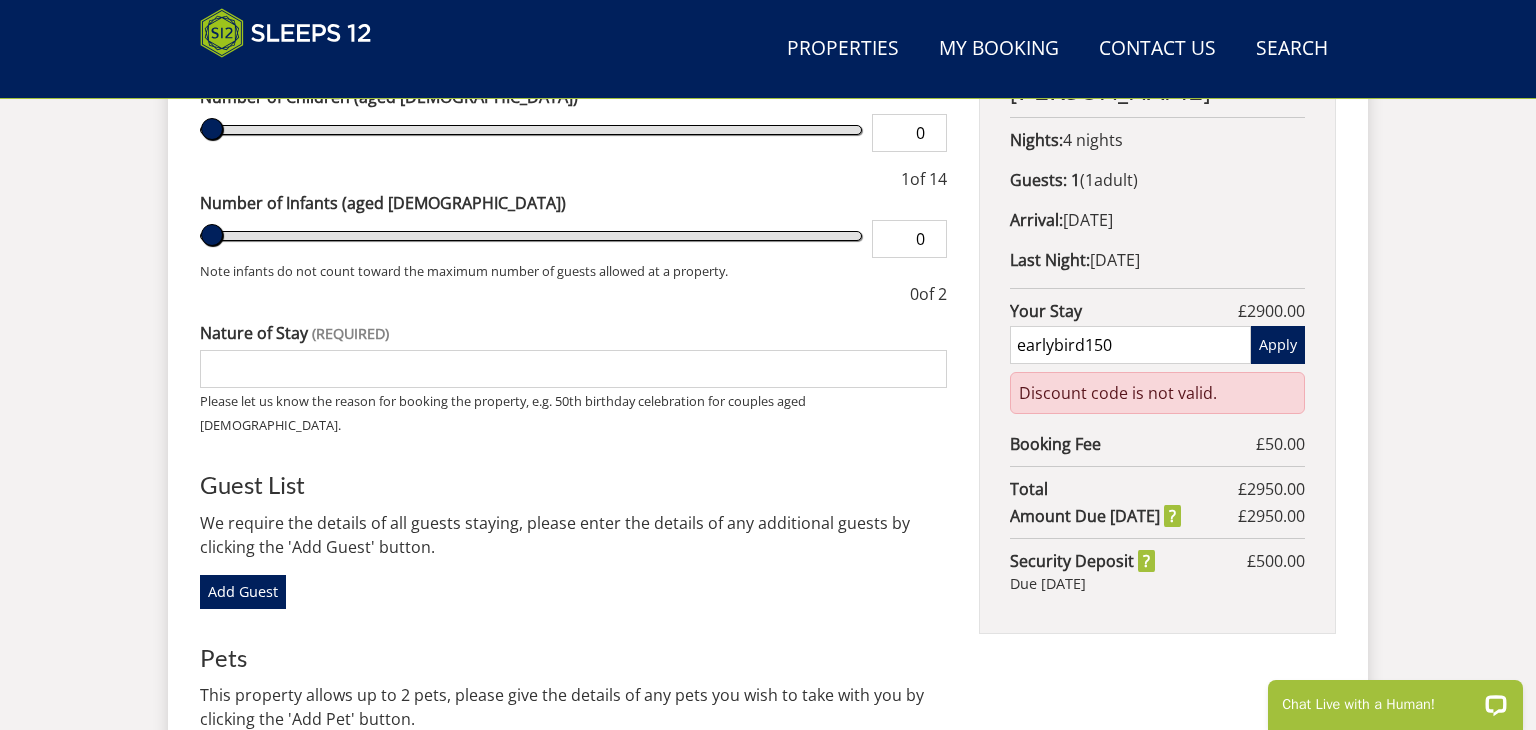 click on "earlybird150" at bounding box center (1130, 345) 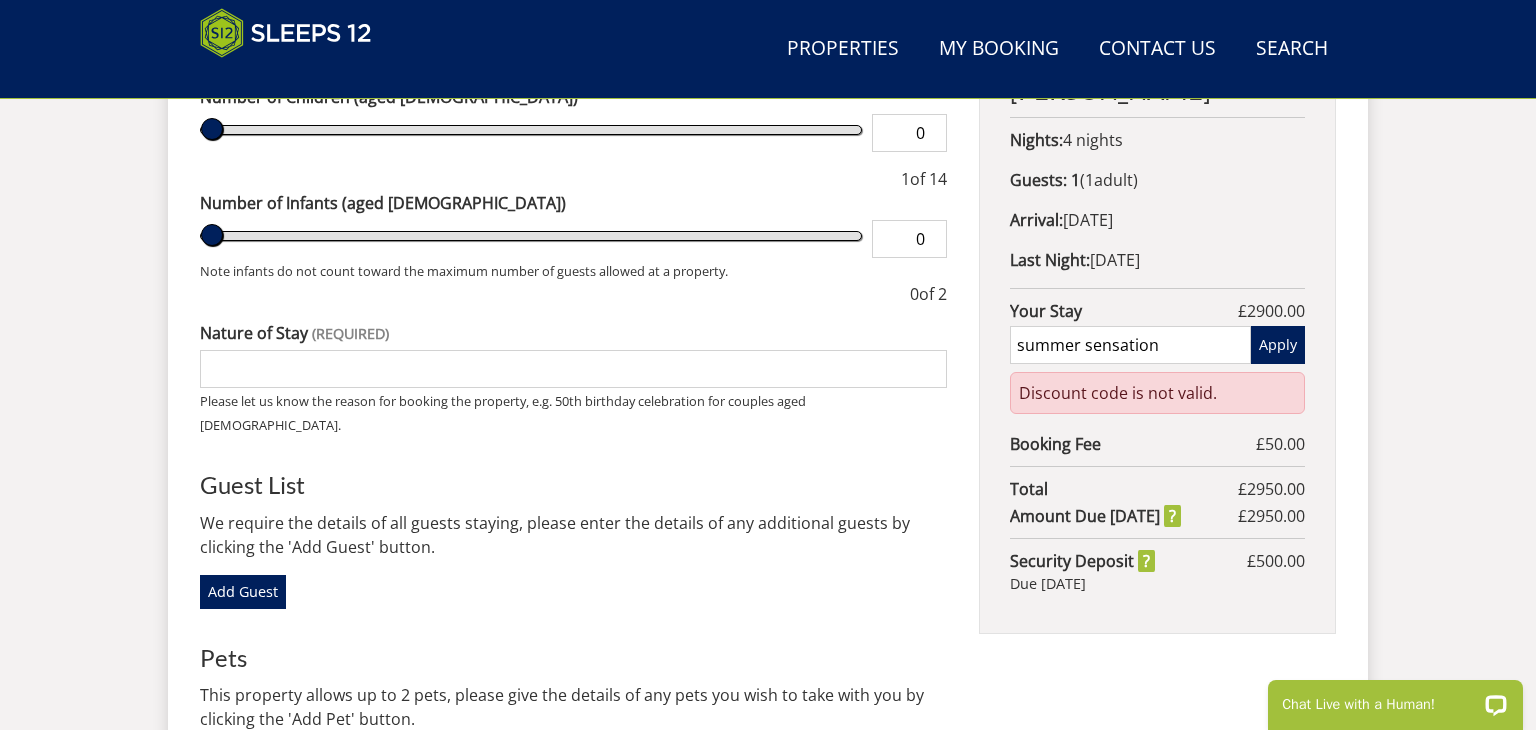 type on "summer sensation" 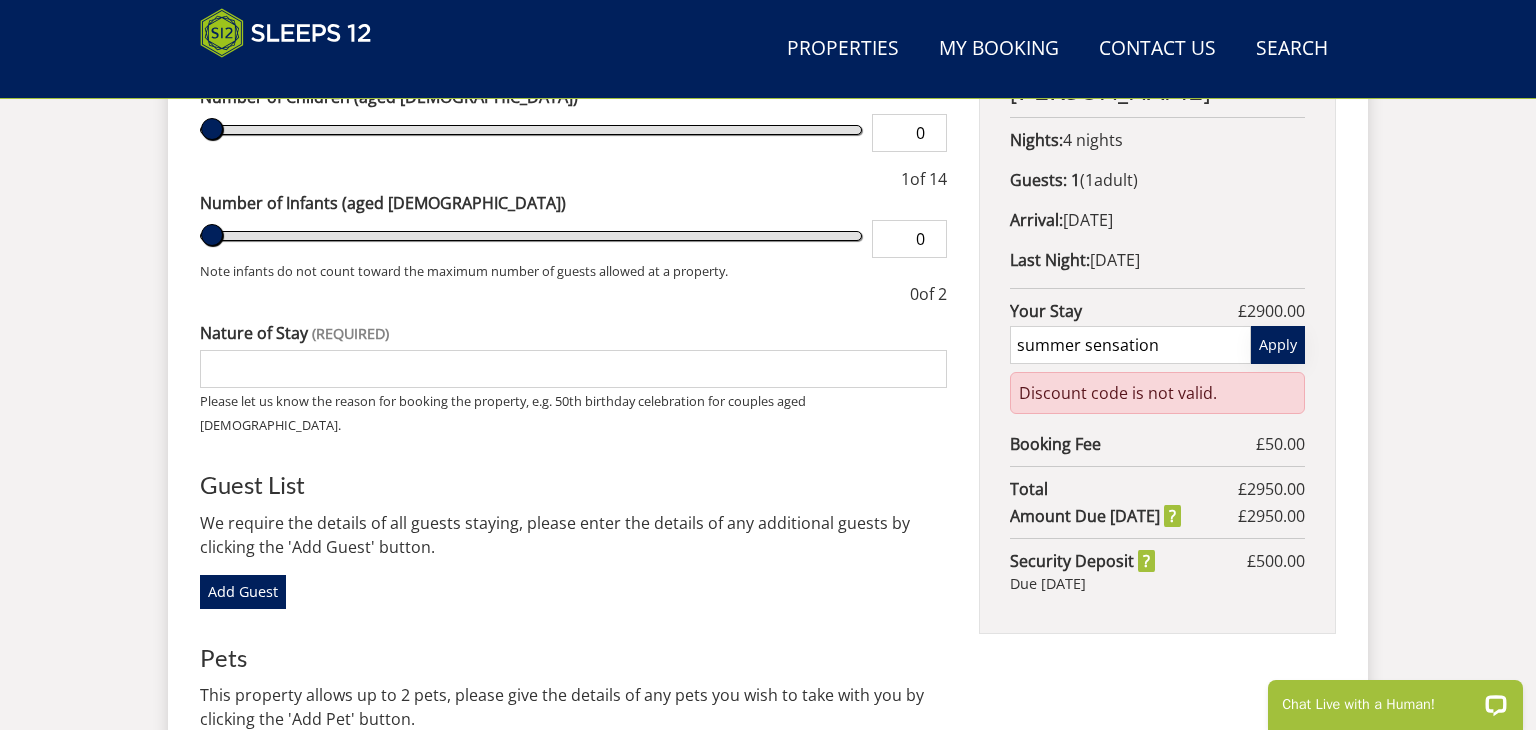 click on "Apply" at bounding box center (1278, 345) 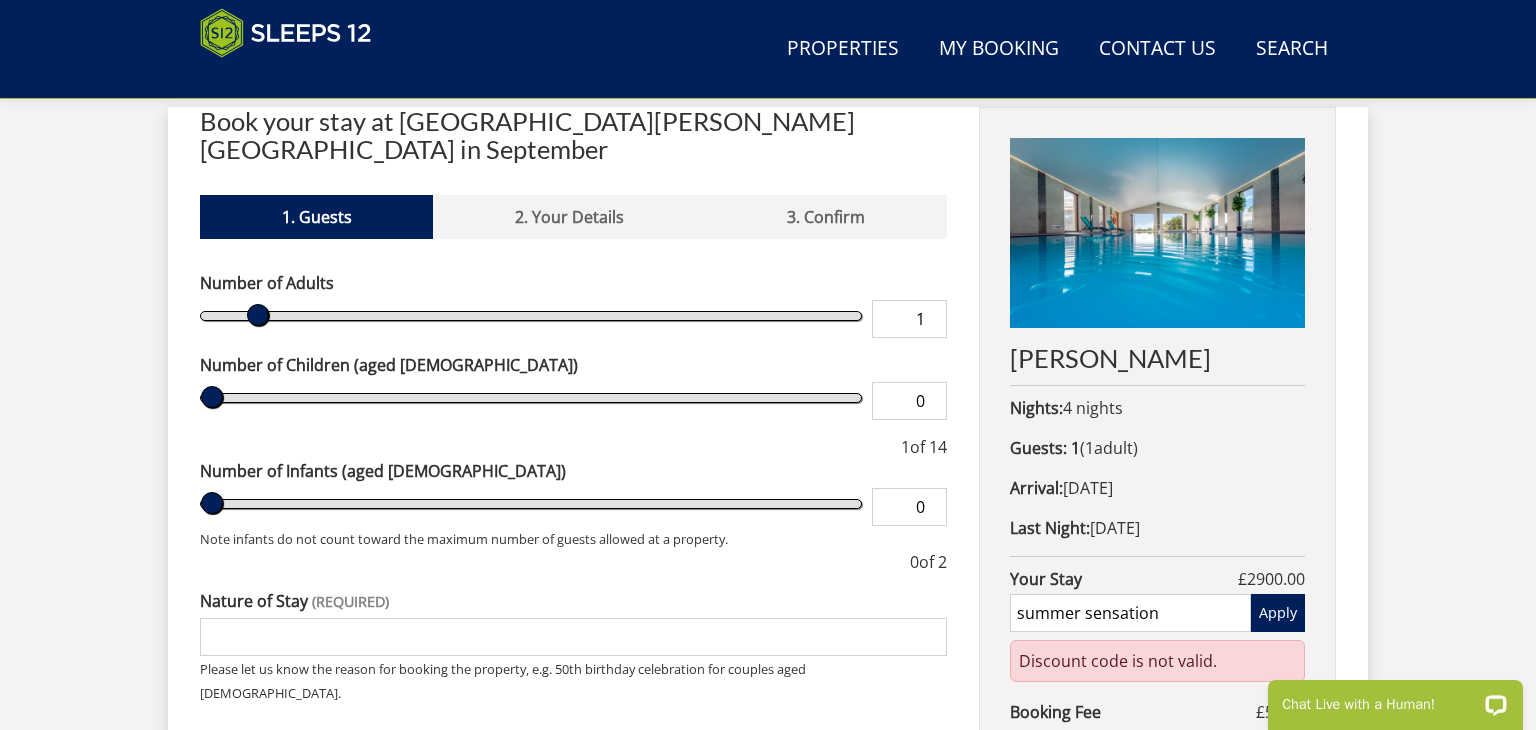 scroll, scrollTop: 751, scrollLeft: 0, axis: vertical 